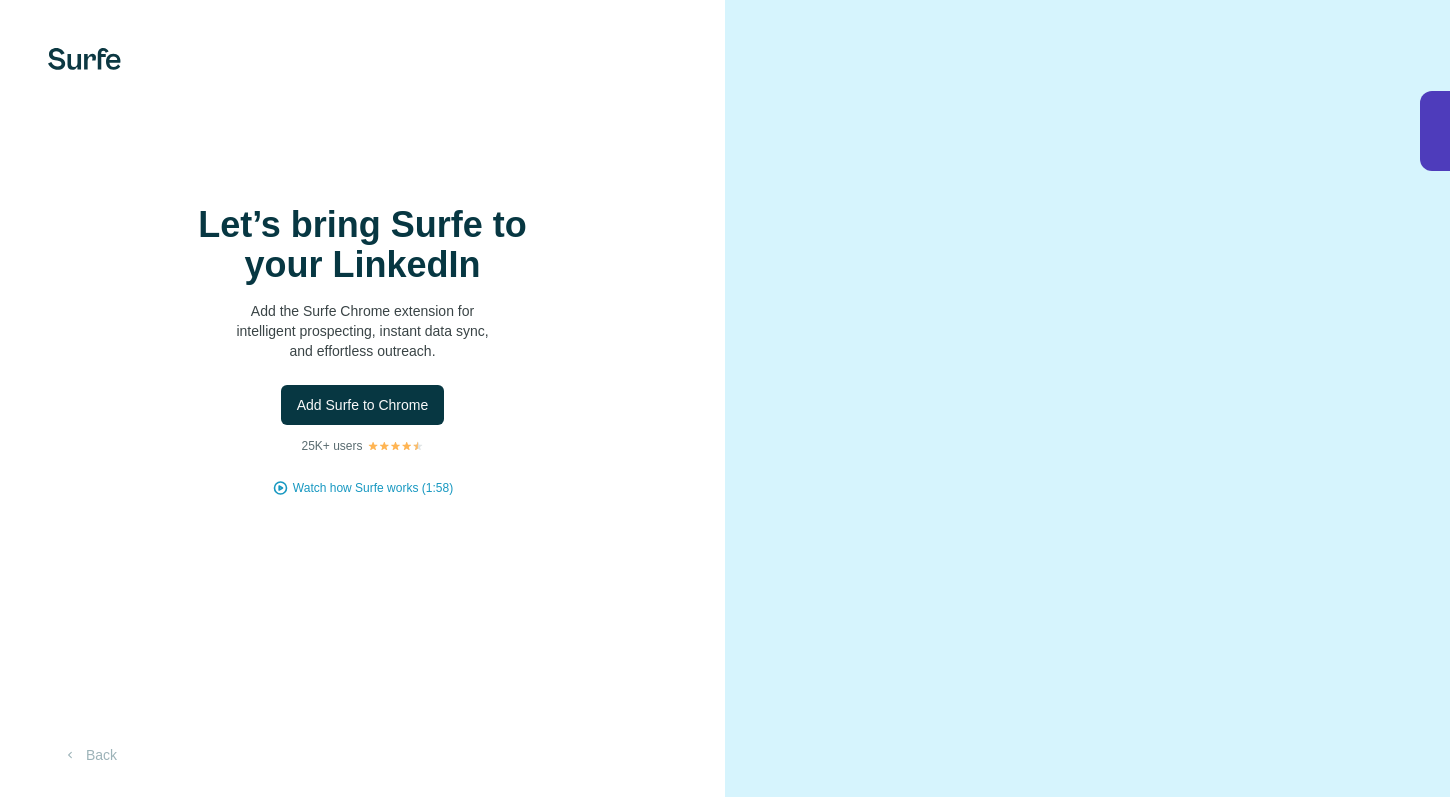 scroll, scrollTop: 0, scrollLeft: 0, axis: both 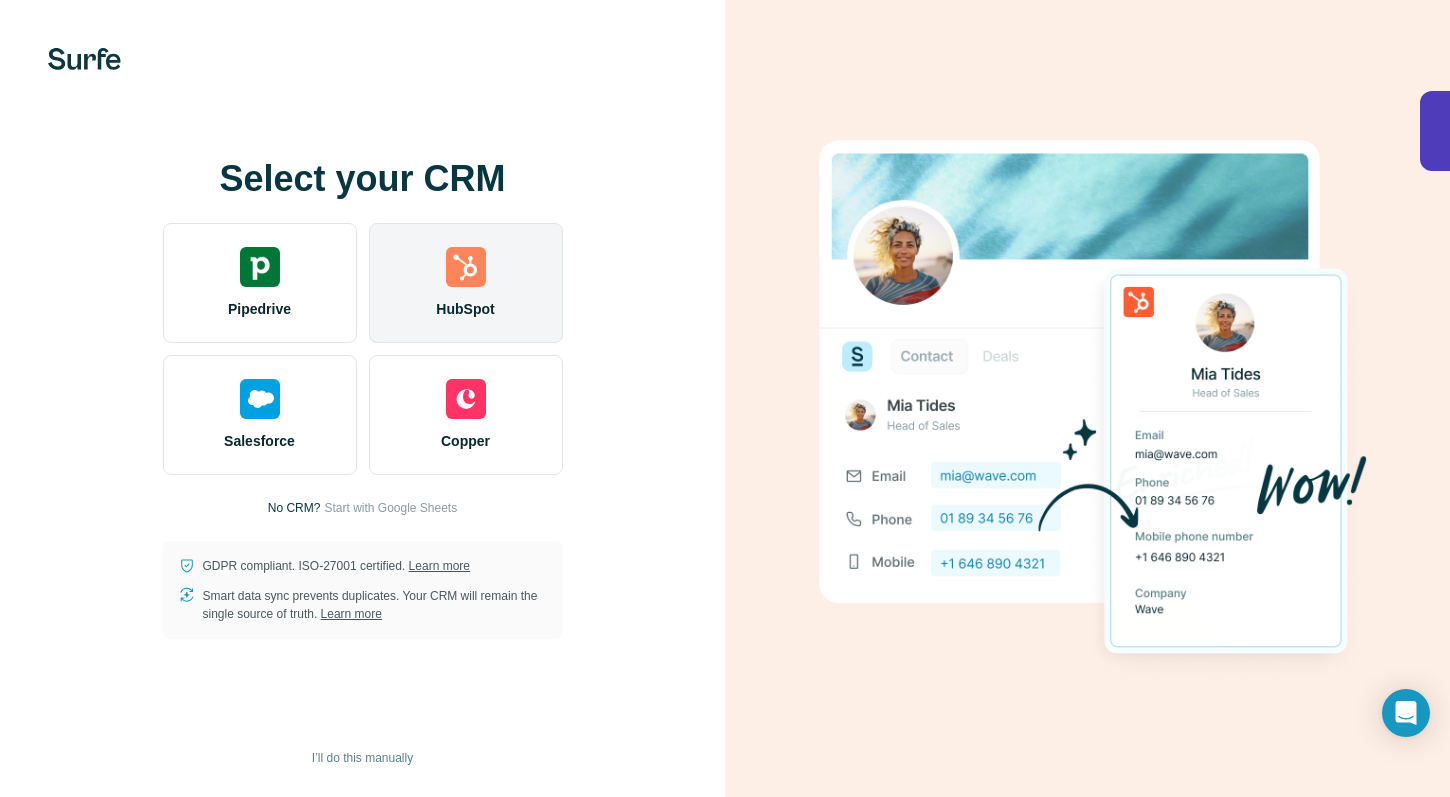 click at bounding box center [466, 267] 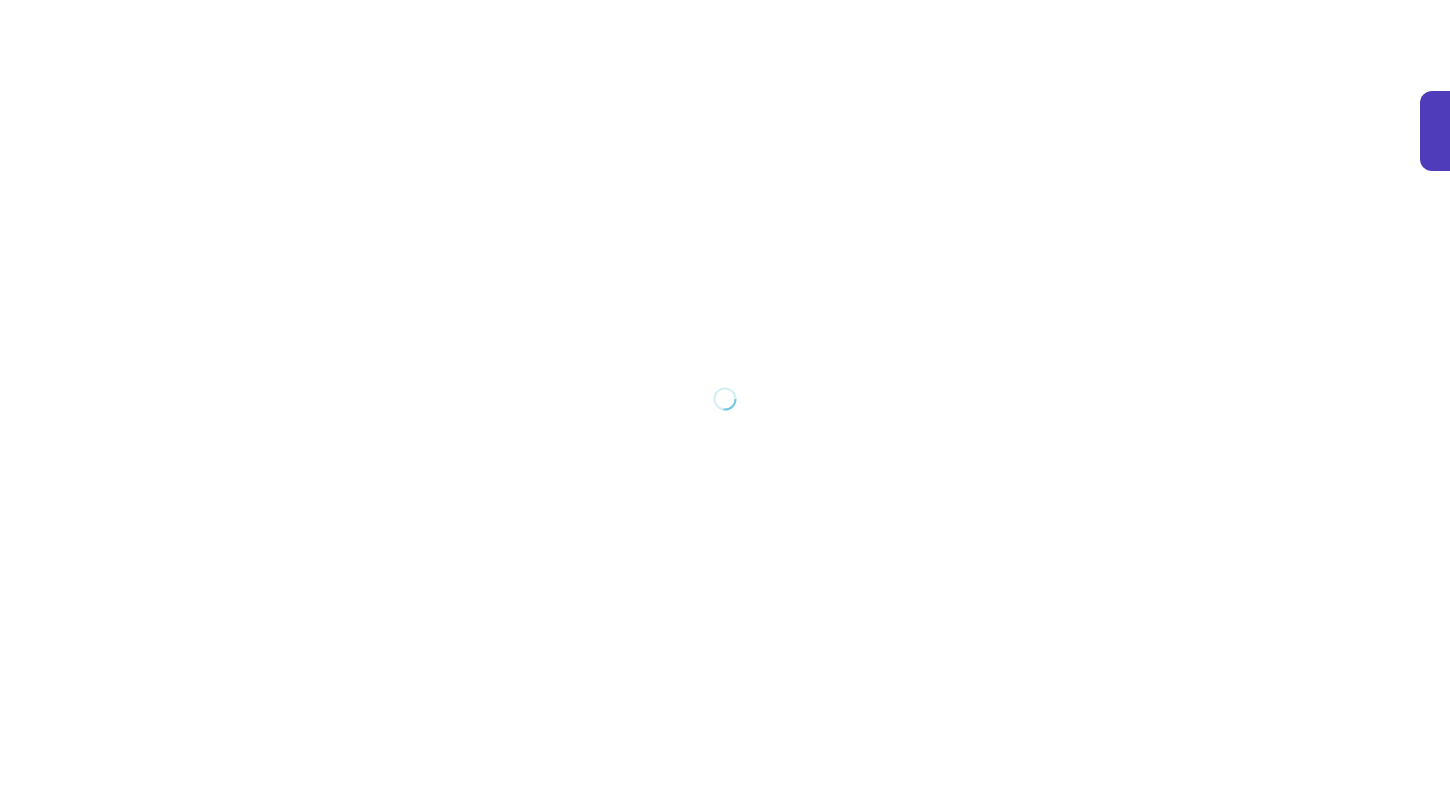 scroll, scrollTop: 0, scrollLeft: 0, axis: both 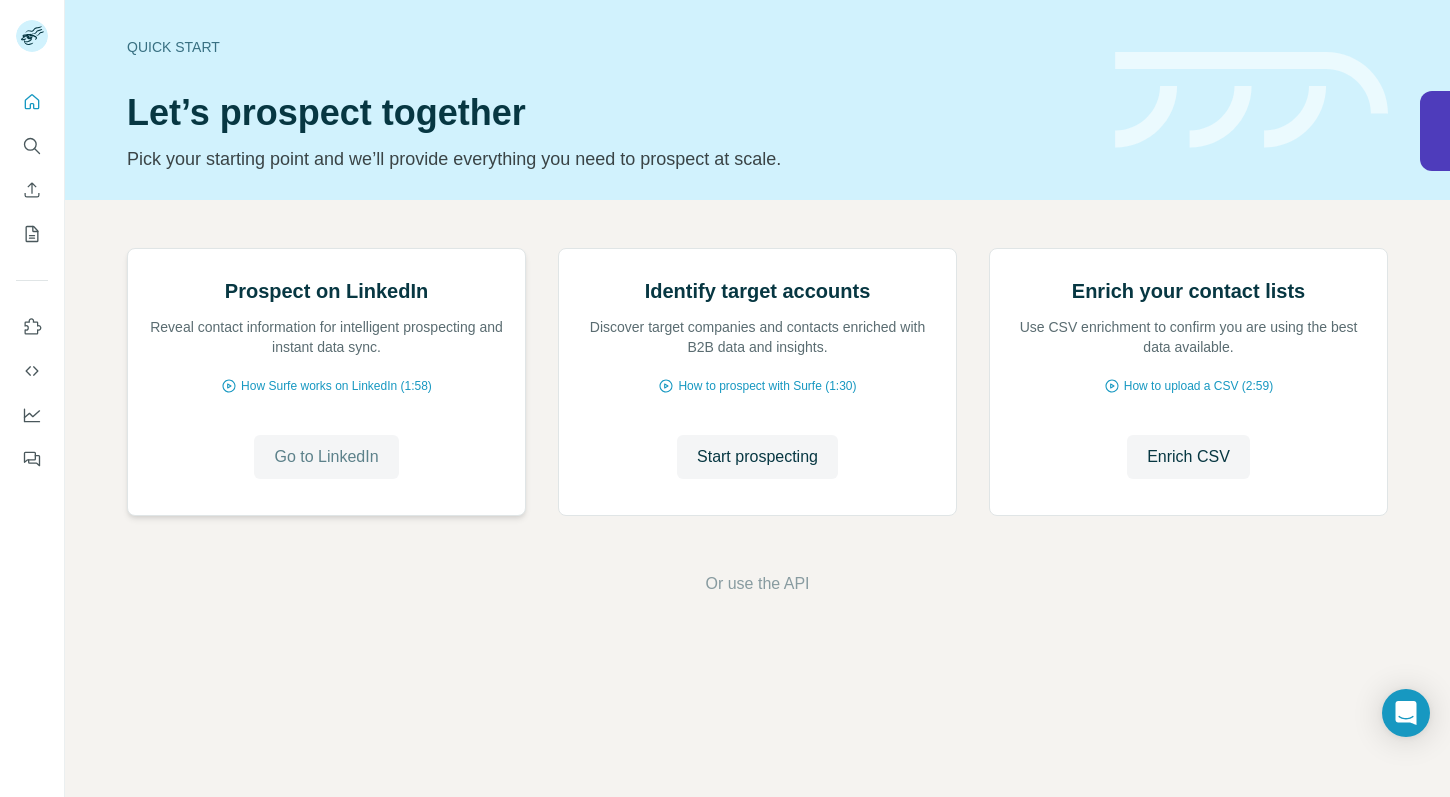 click on "Go to LinkedIn" at bounding box center [326, 457] 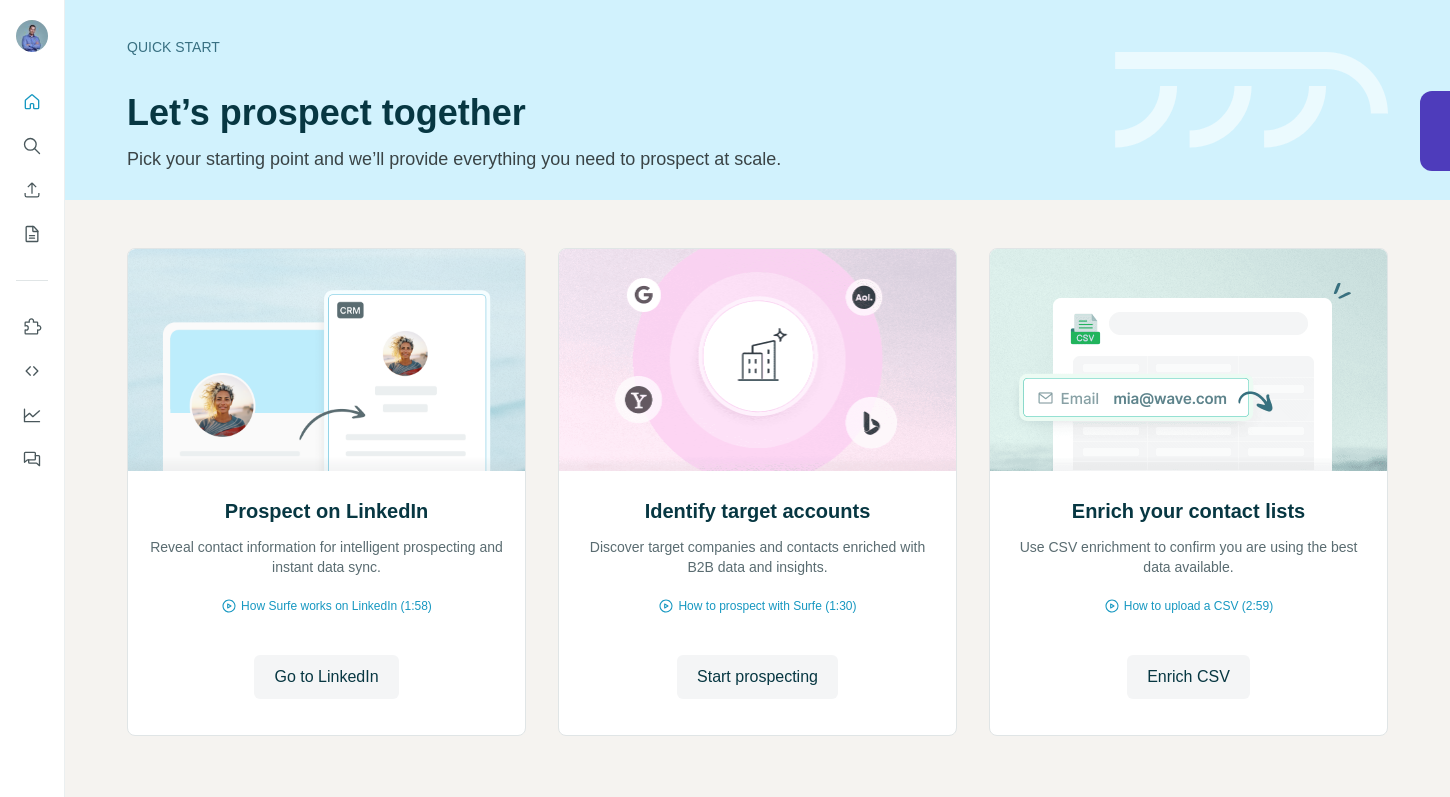 scroll, scrollTop: 0, scrollLeft: 0, axis: both 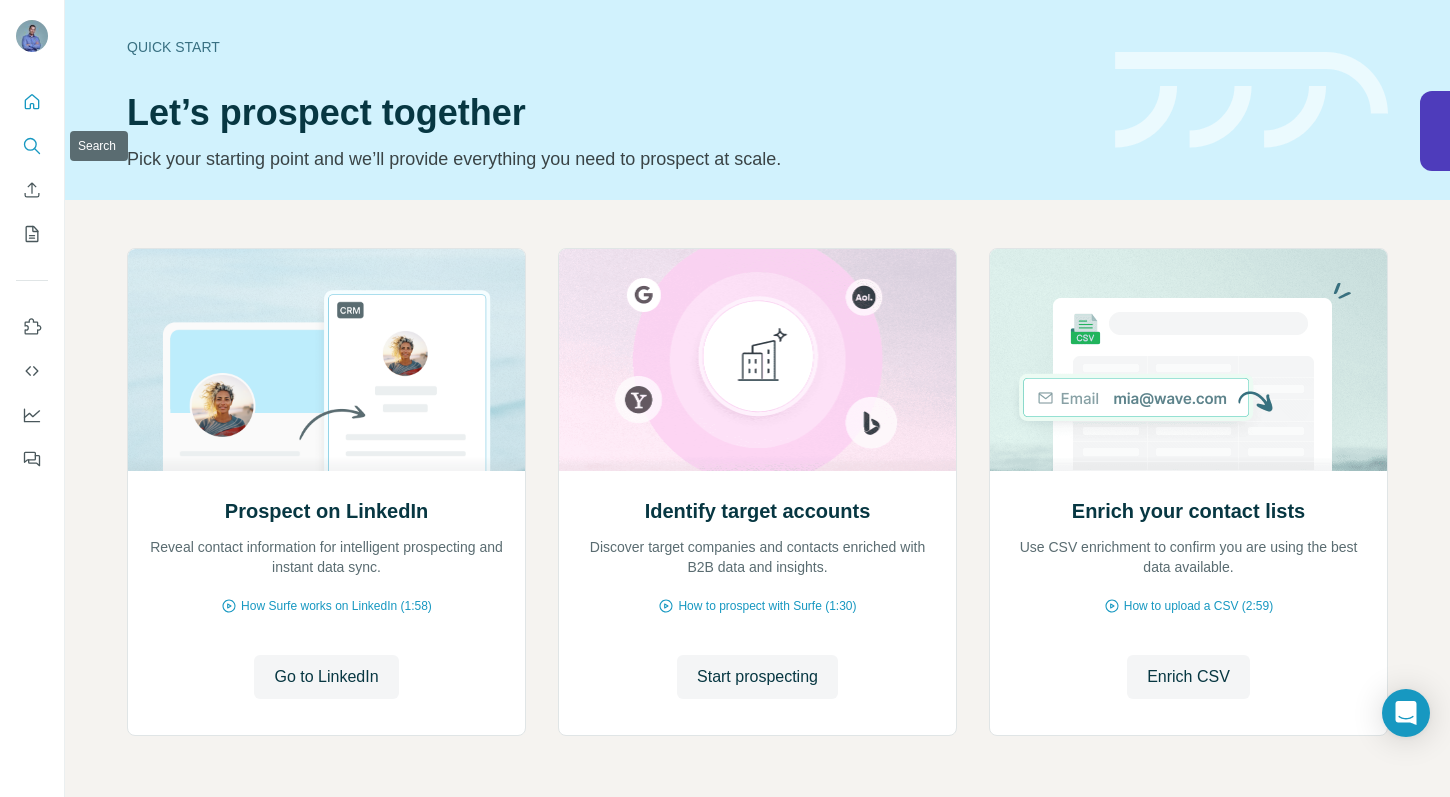click 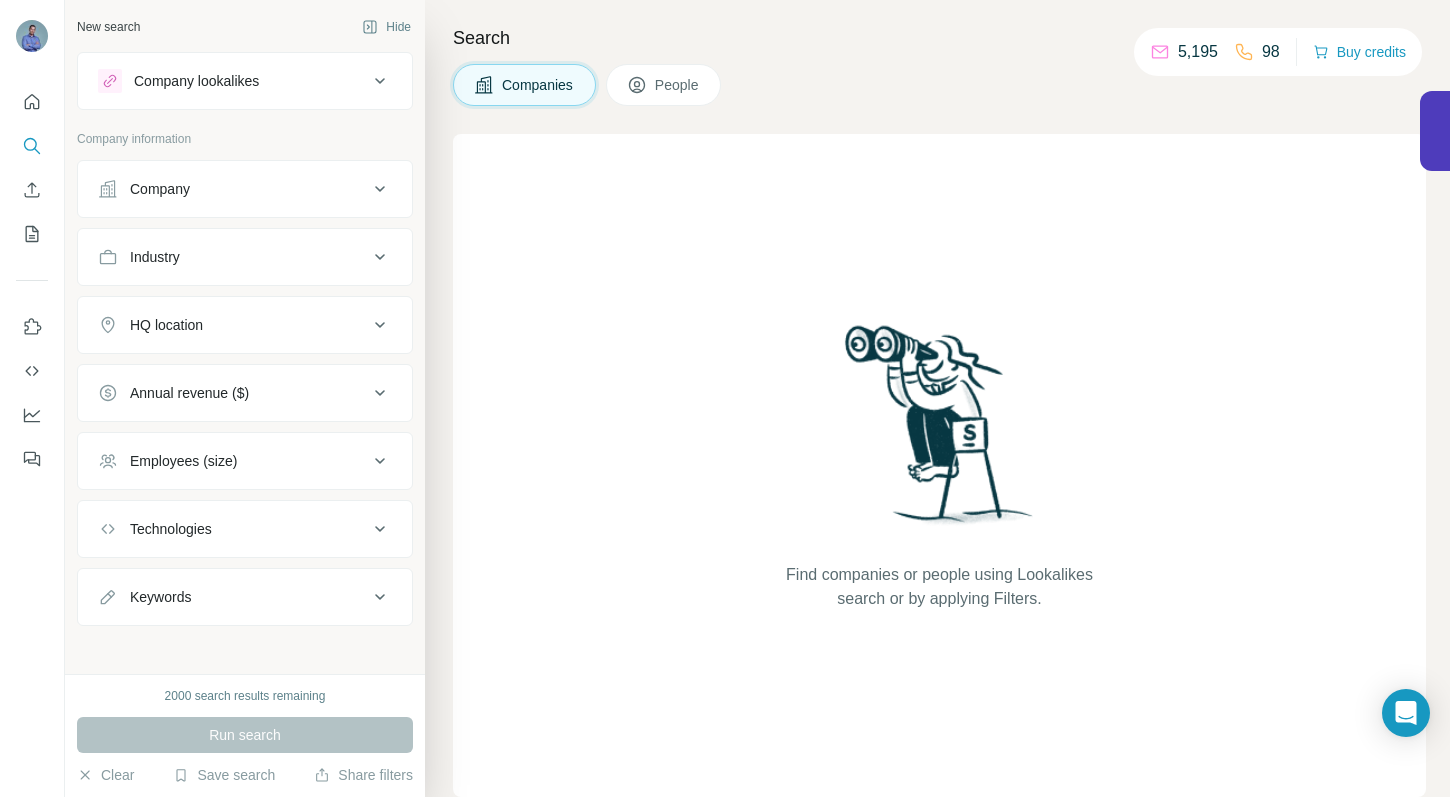 click on "Companies" at bounding box center (538, 85) 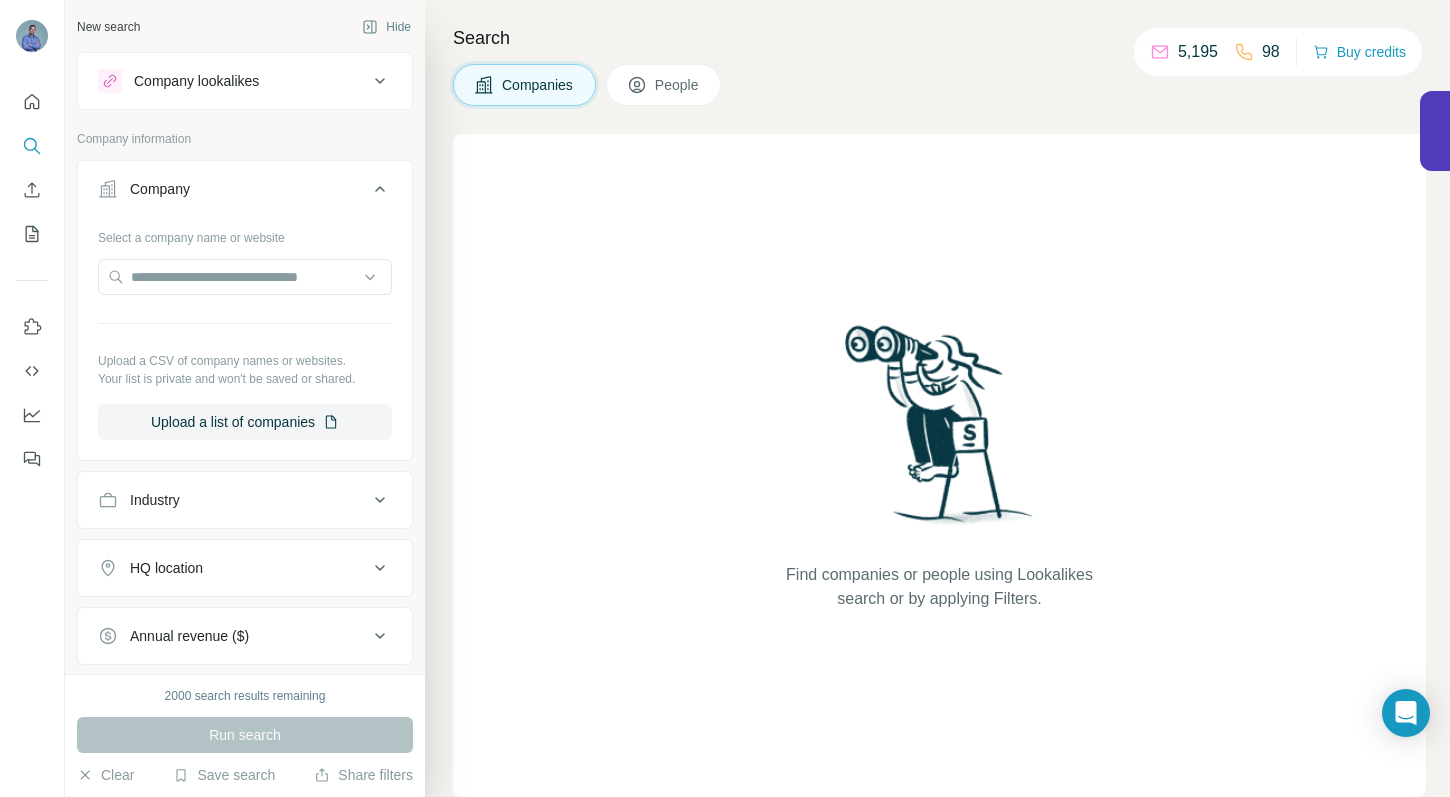 click on "Run search" at bounding box center [245, 735] 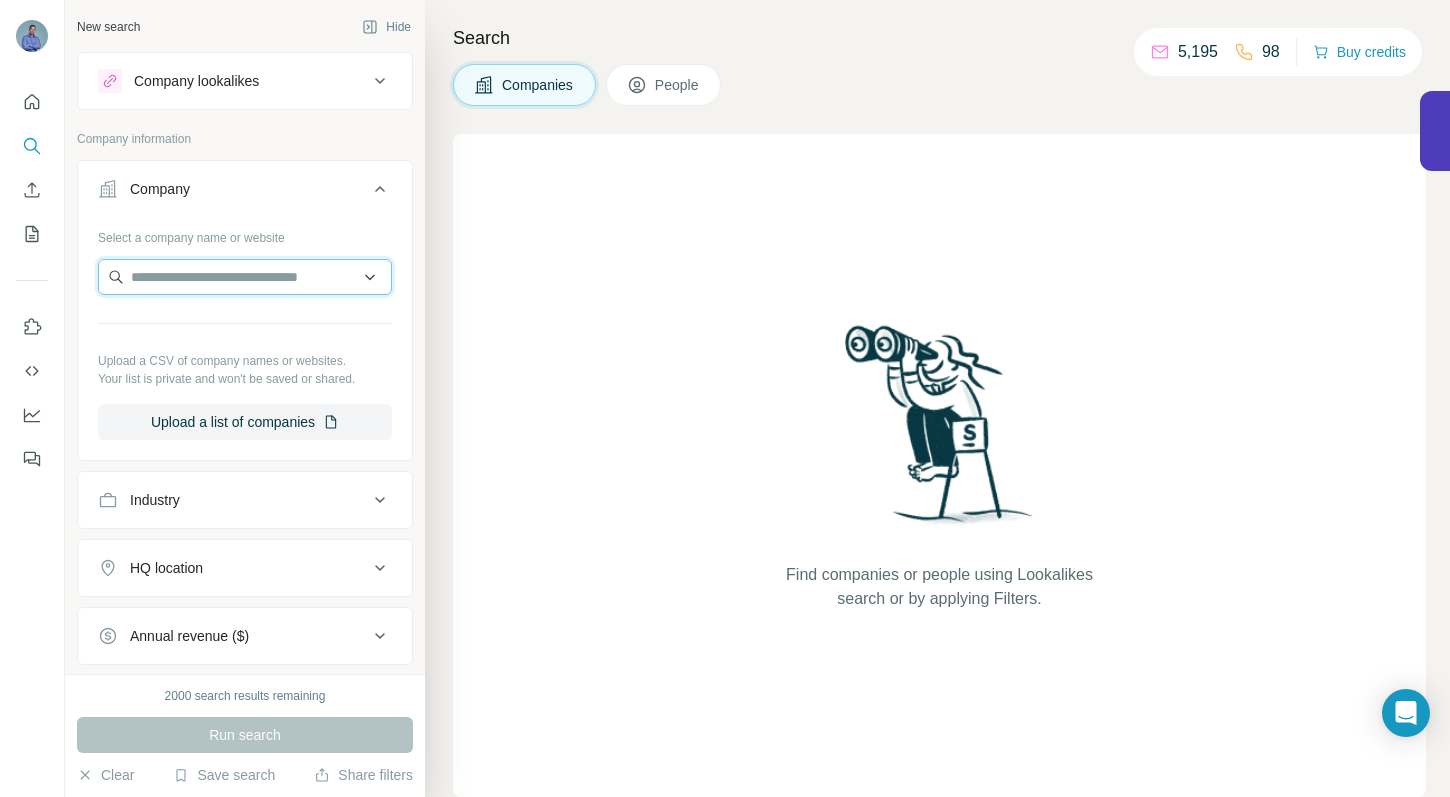 click at bounding box center (245, 277) 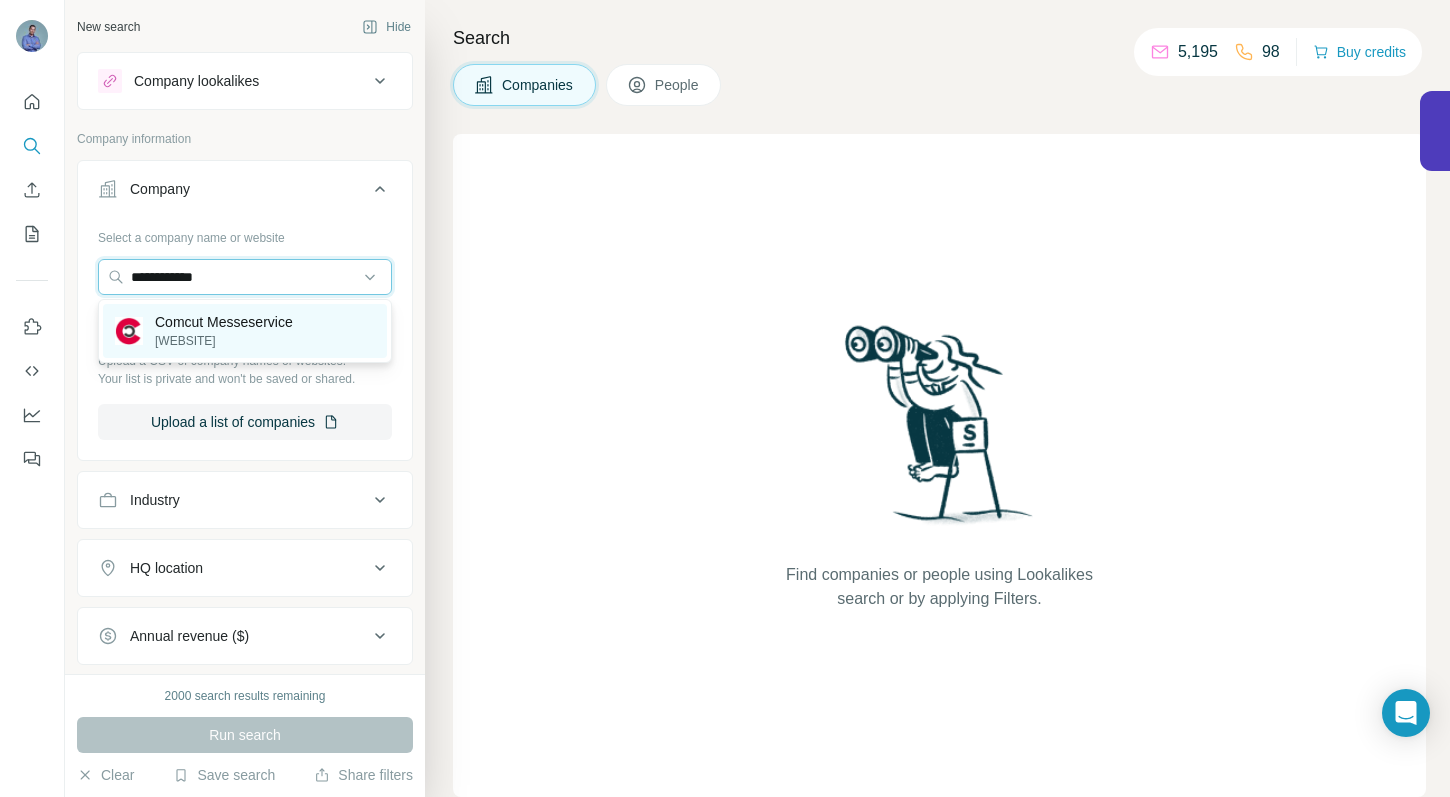 type on "**********" 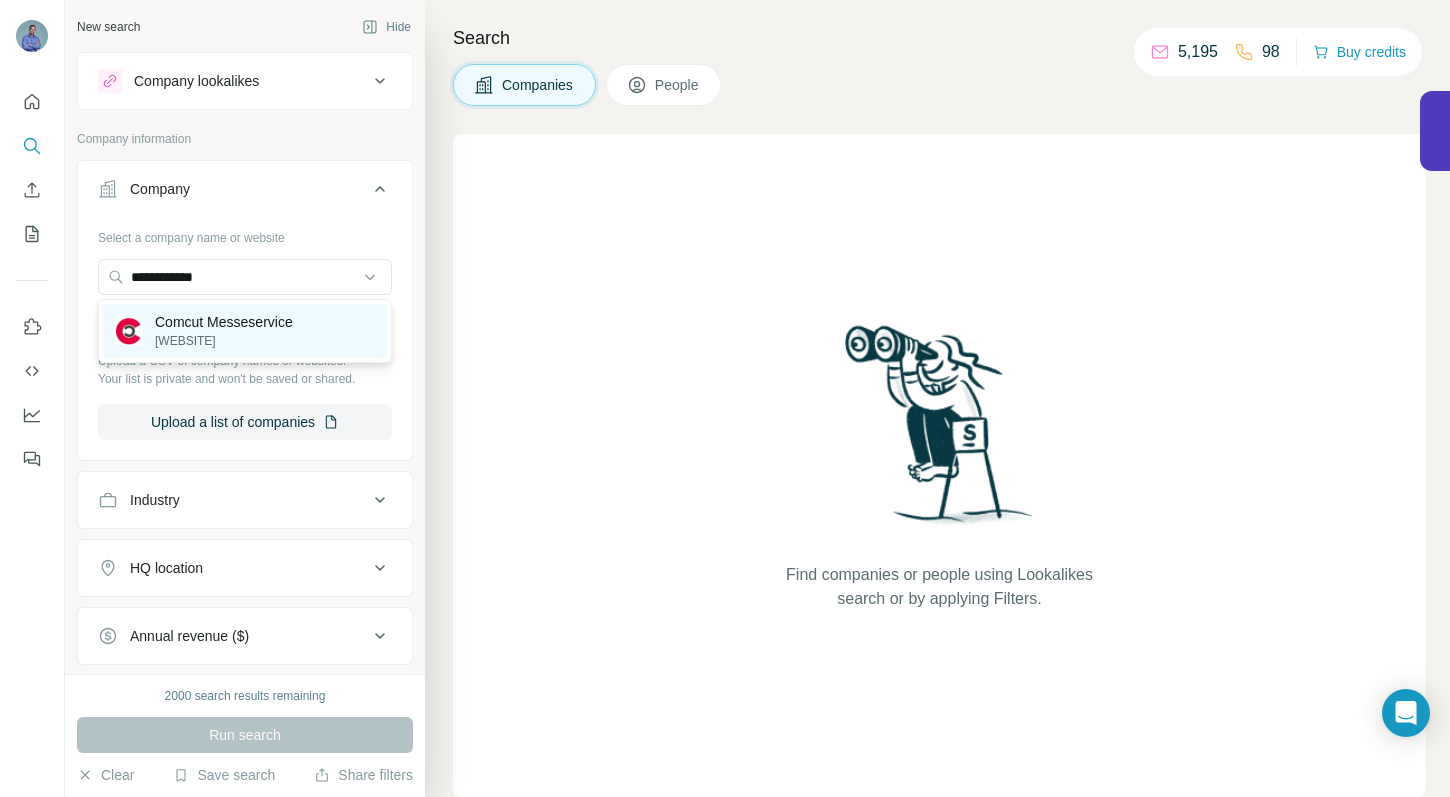 click on "[WEBSITE]" at bounding box center (224, 341) 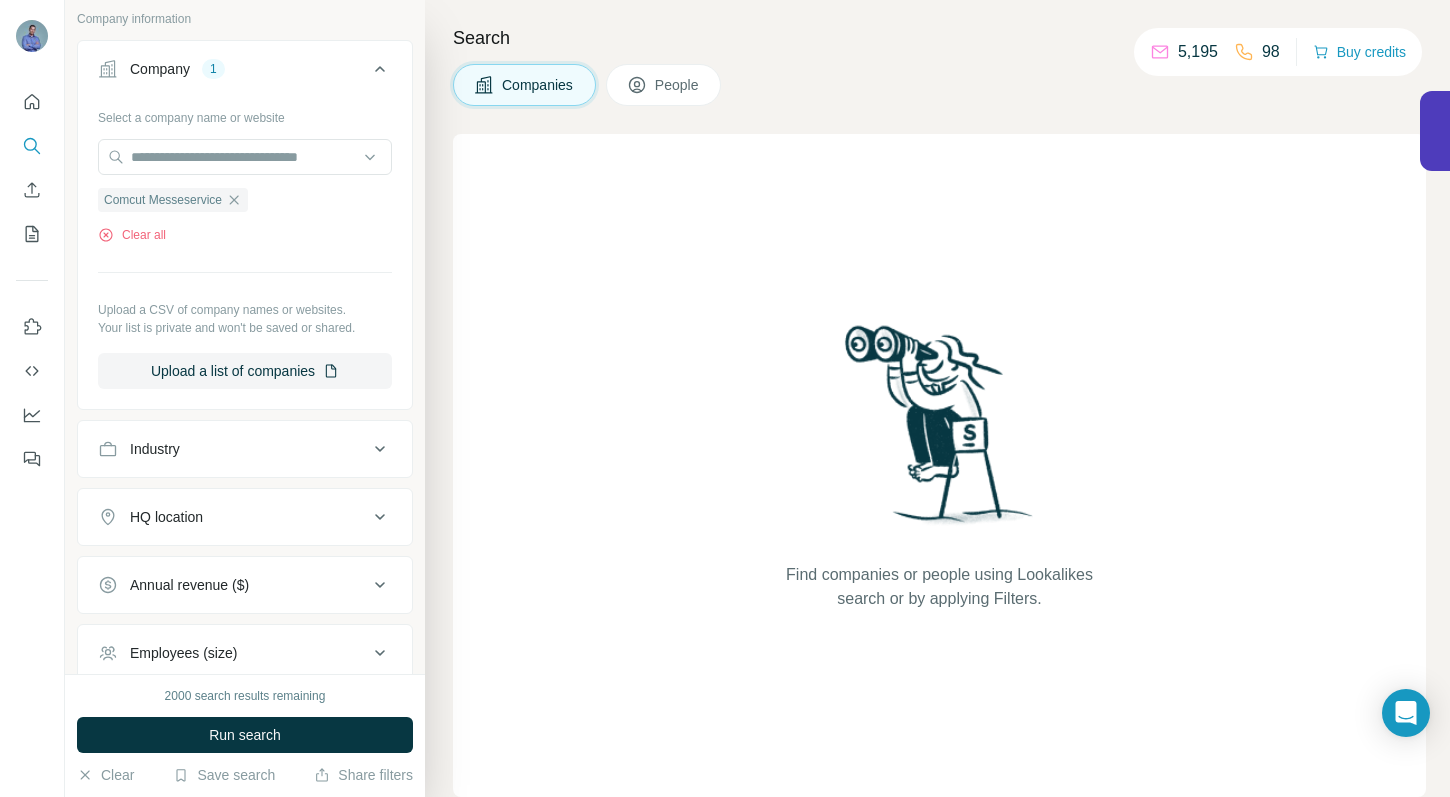scroll, scrollTop: 140, scrollLeft: 0, axis: vertical 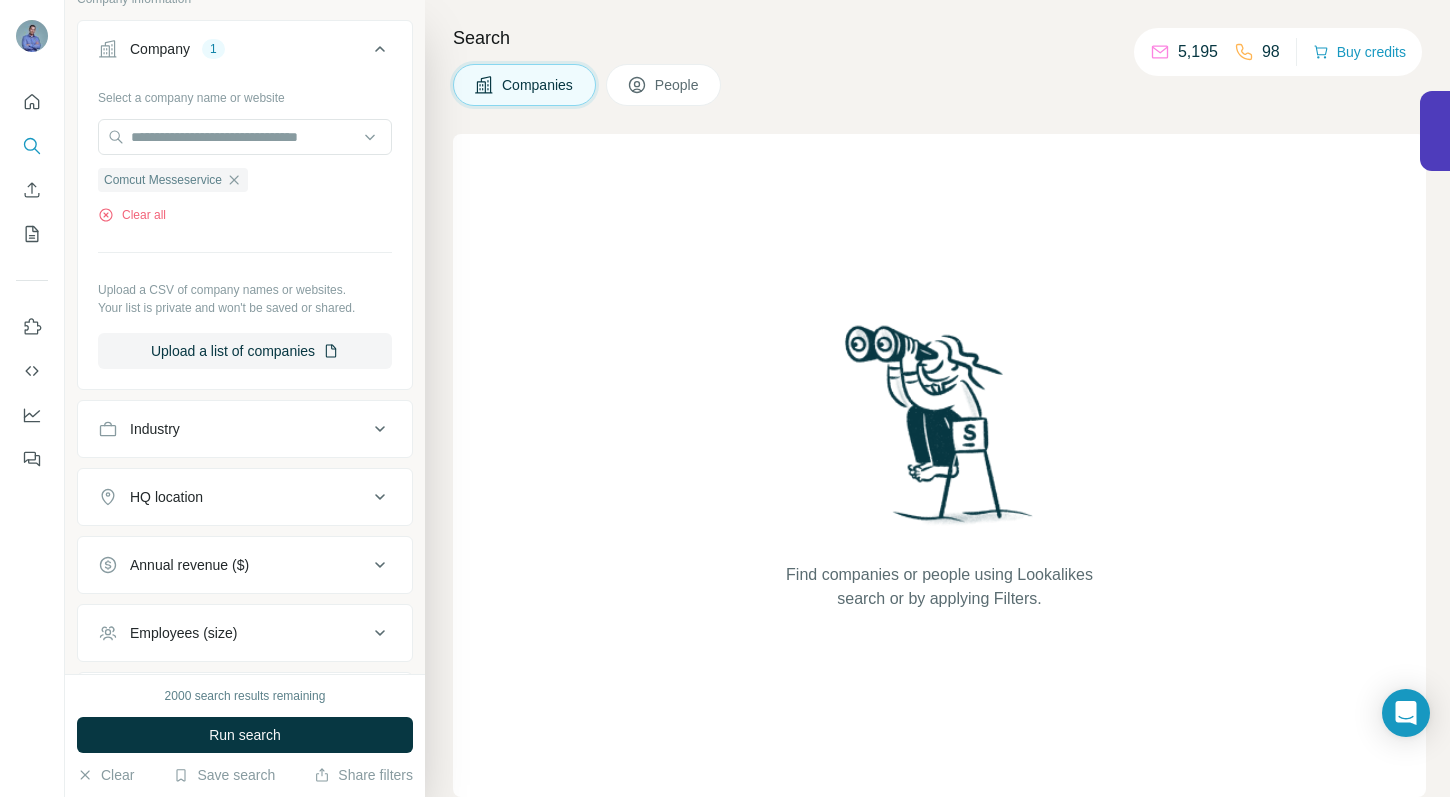 click on "HQ location" at bounding box center (166, 497) 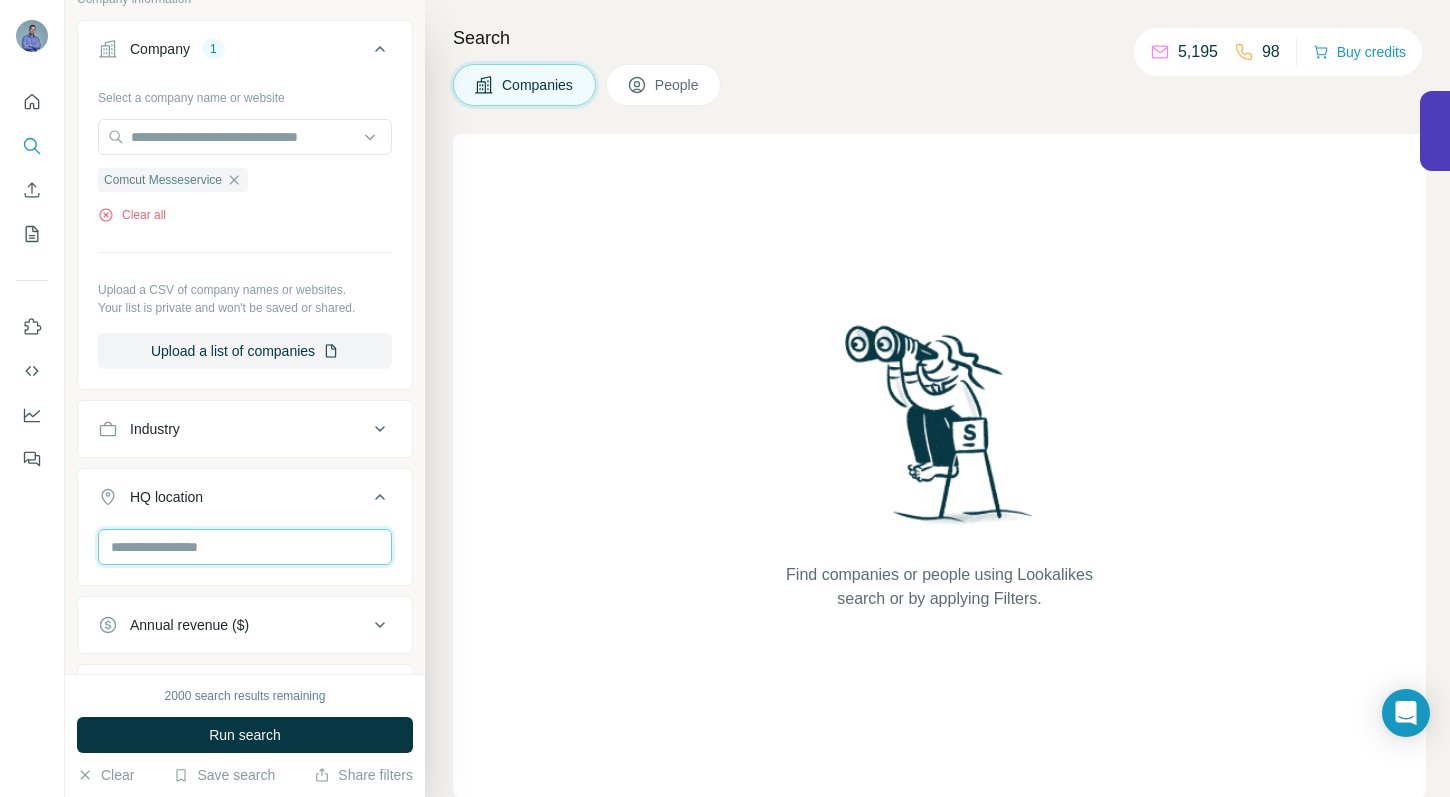 click at bounding box center [245, 547] 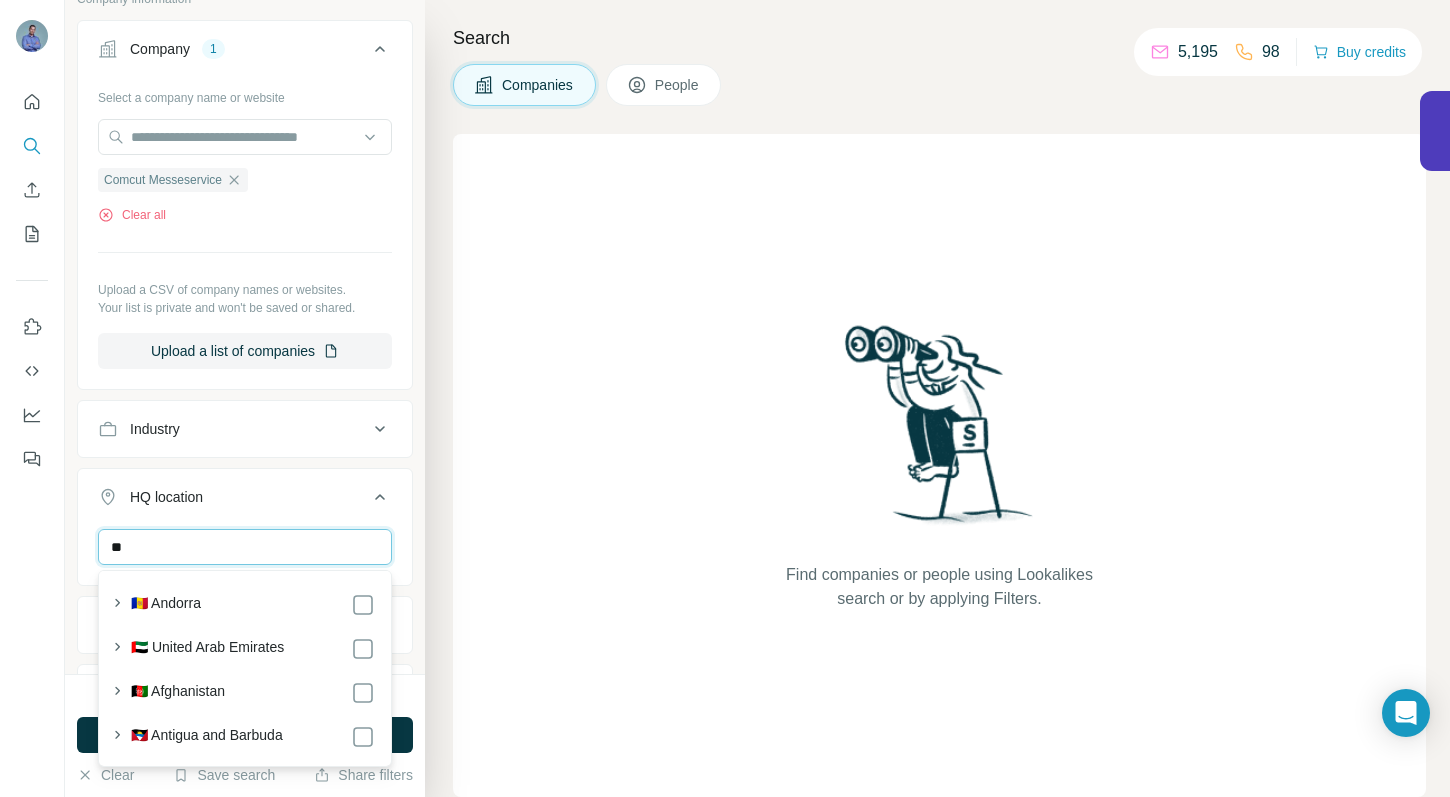 type on "*" 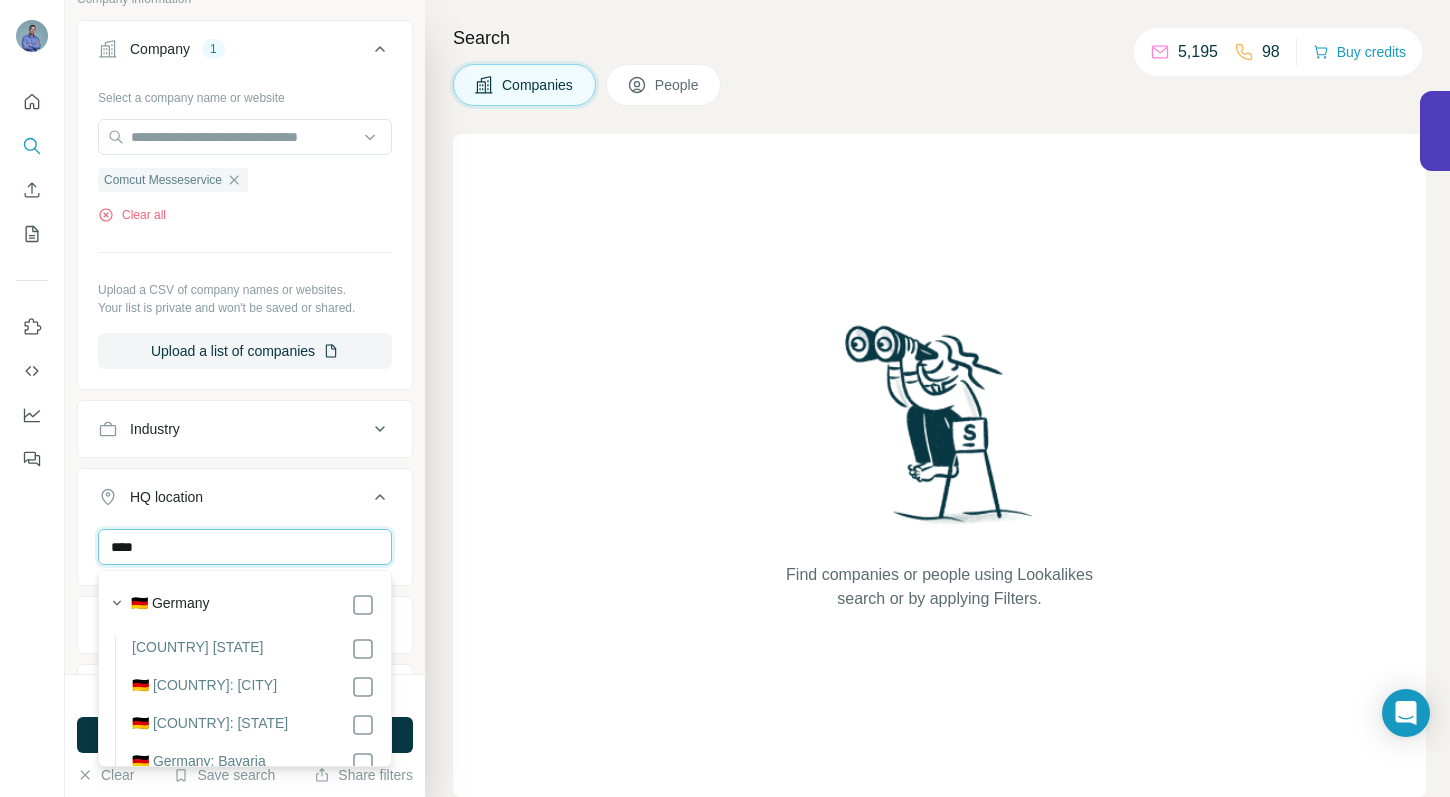 type on "****" 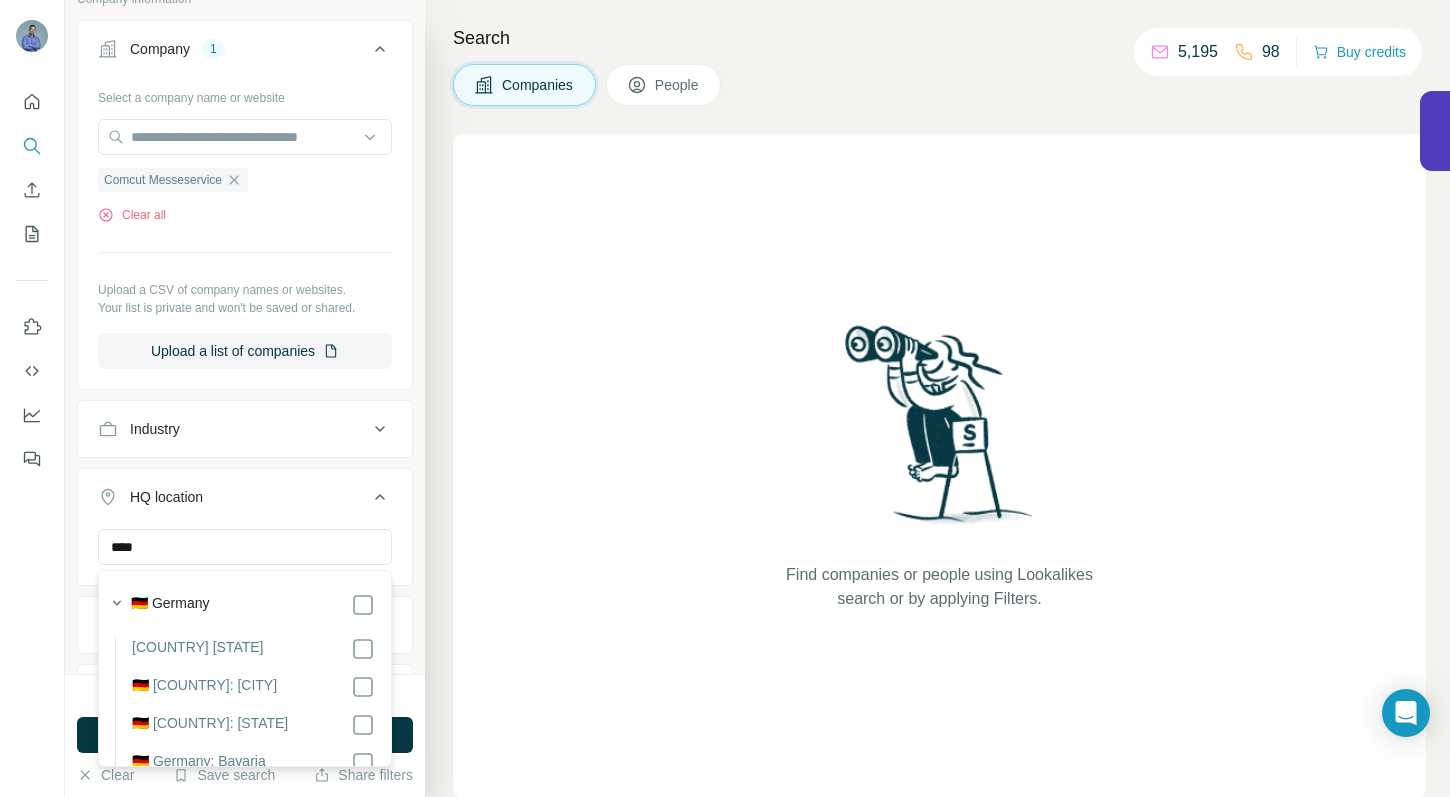 click on "🇩🇪 Germany" at bounding box center (170, 605) 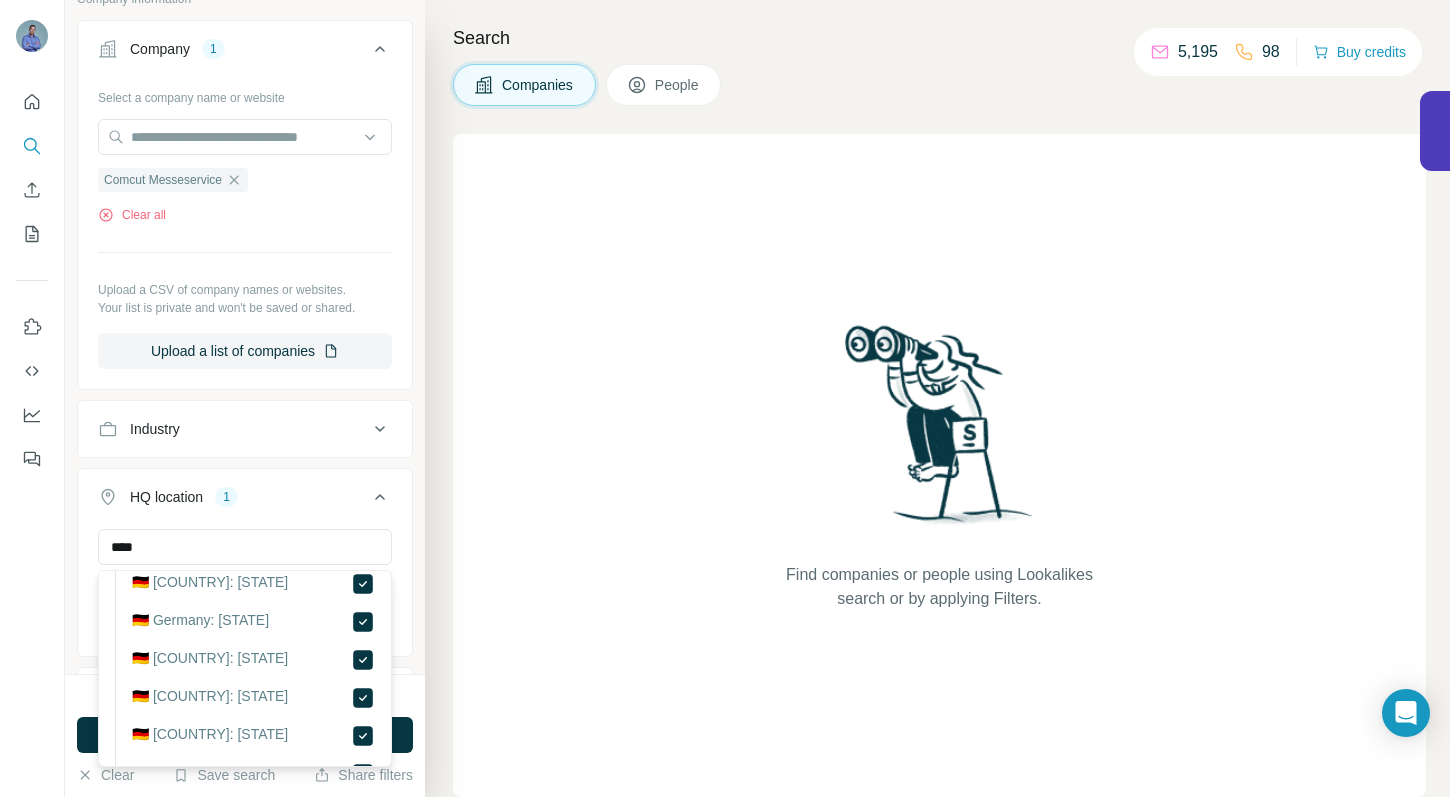 scroll, scrollTop: 542, scrollLeft: 0, axis: vertical 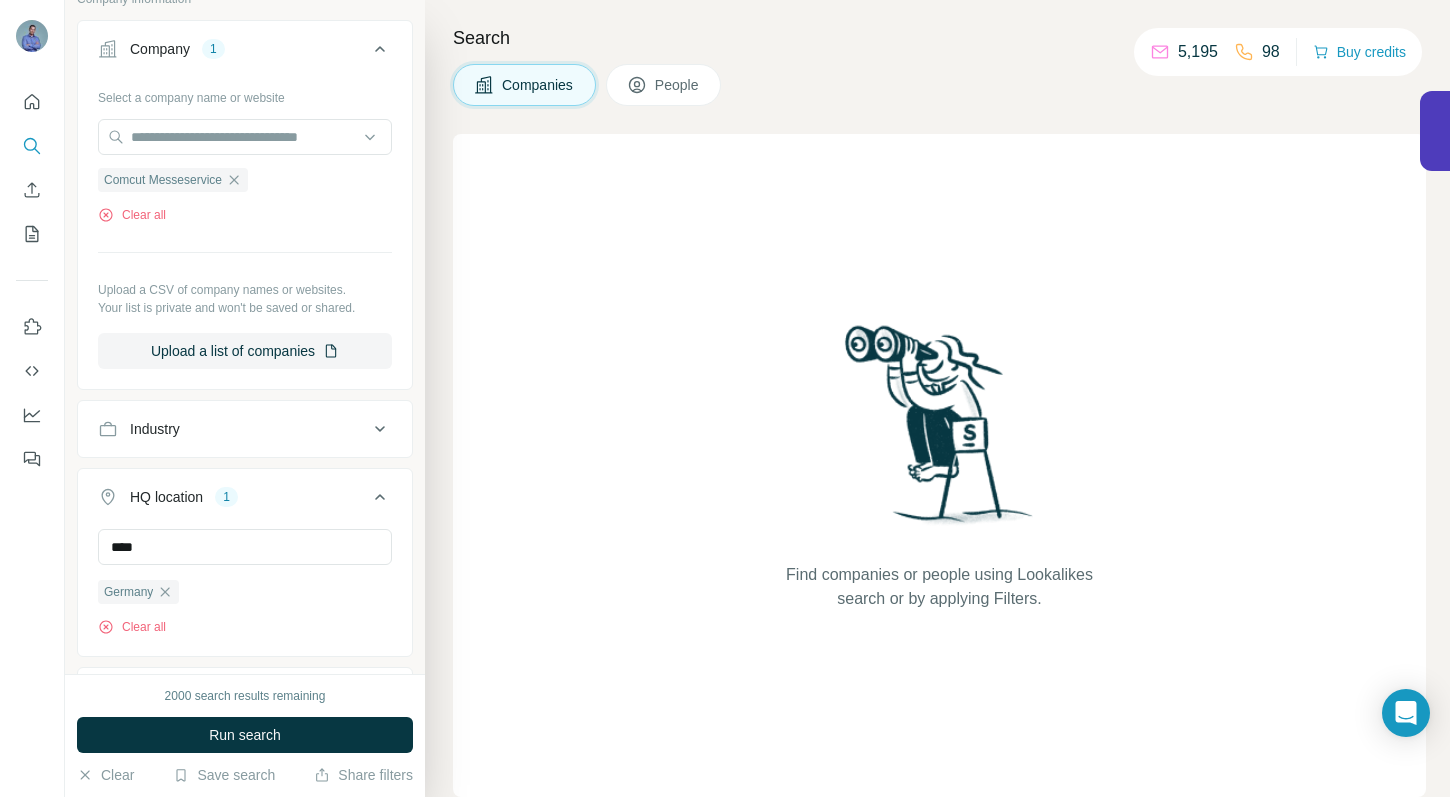 click on "HQ location 1" at bounding box center [245, 501] 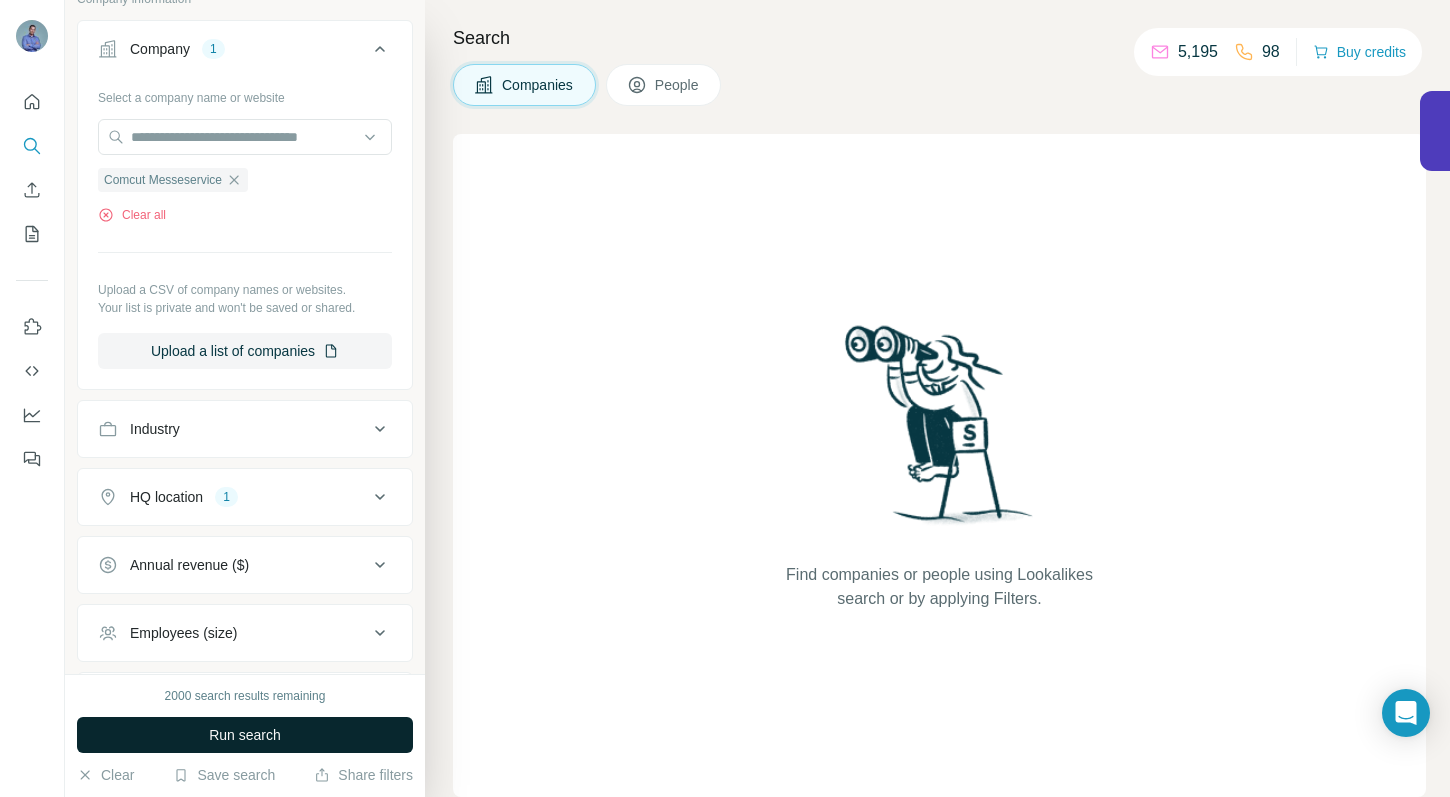 click on "Run search" at bounding box center (245, 735) 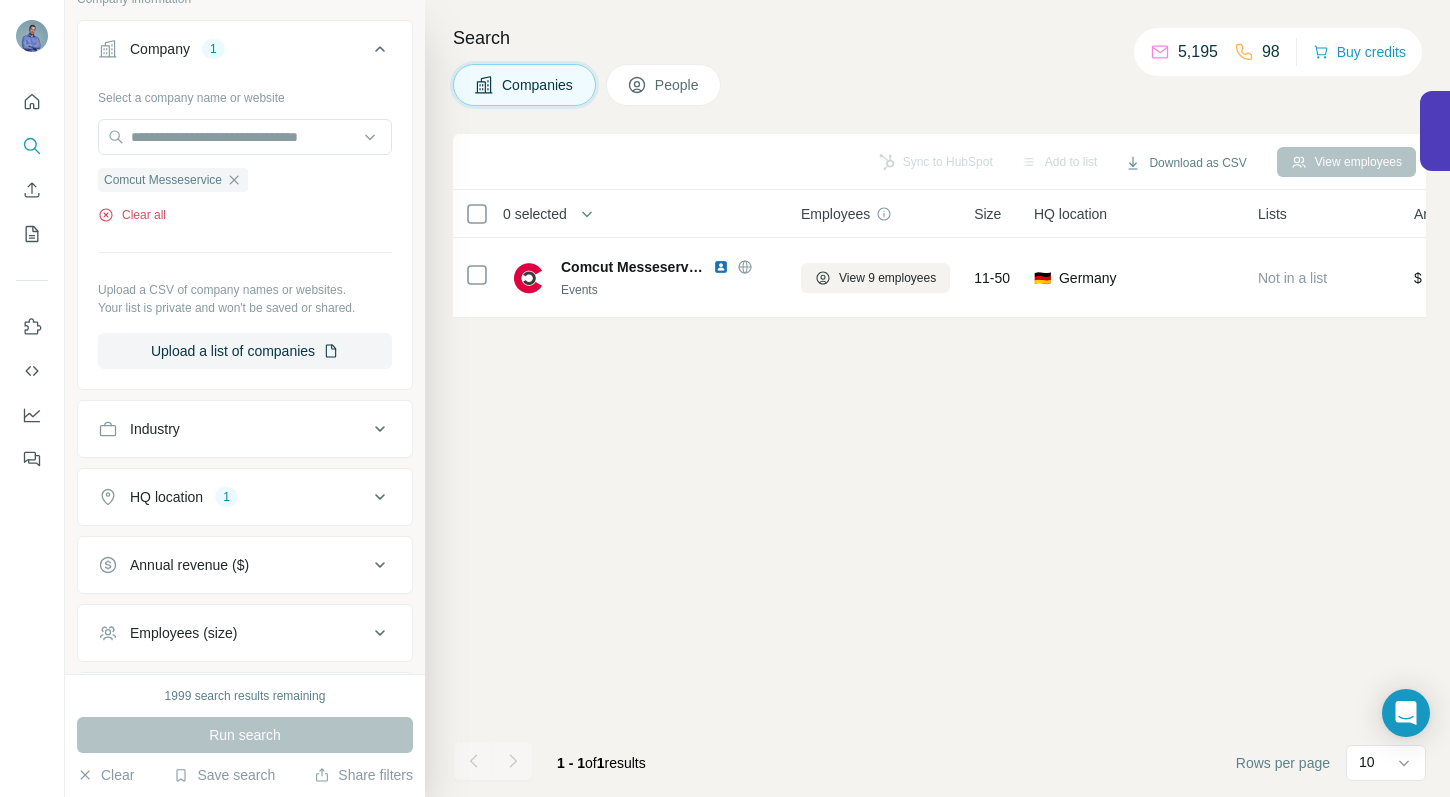 click on "Clear all" at bounding box center (132, 215) 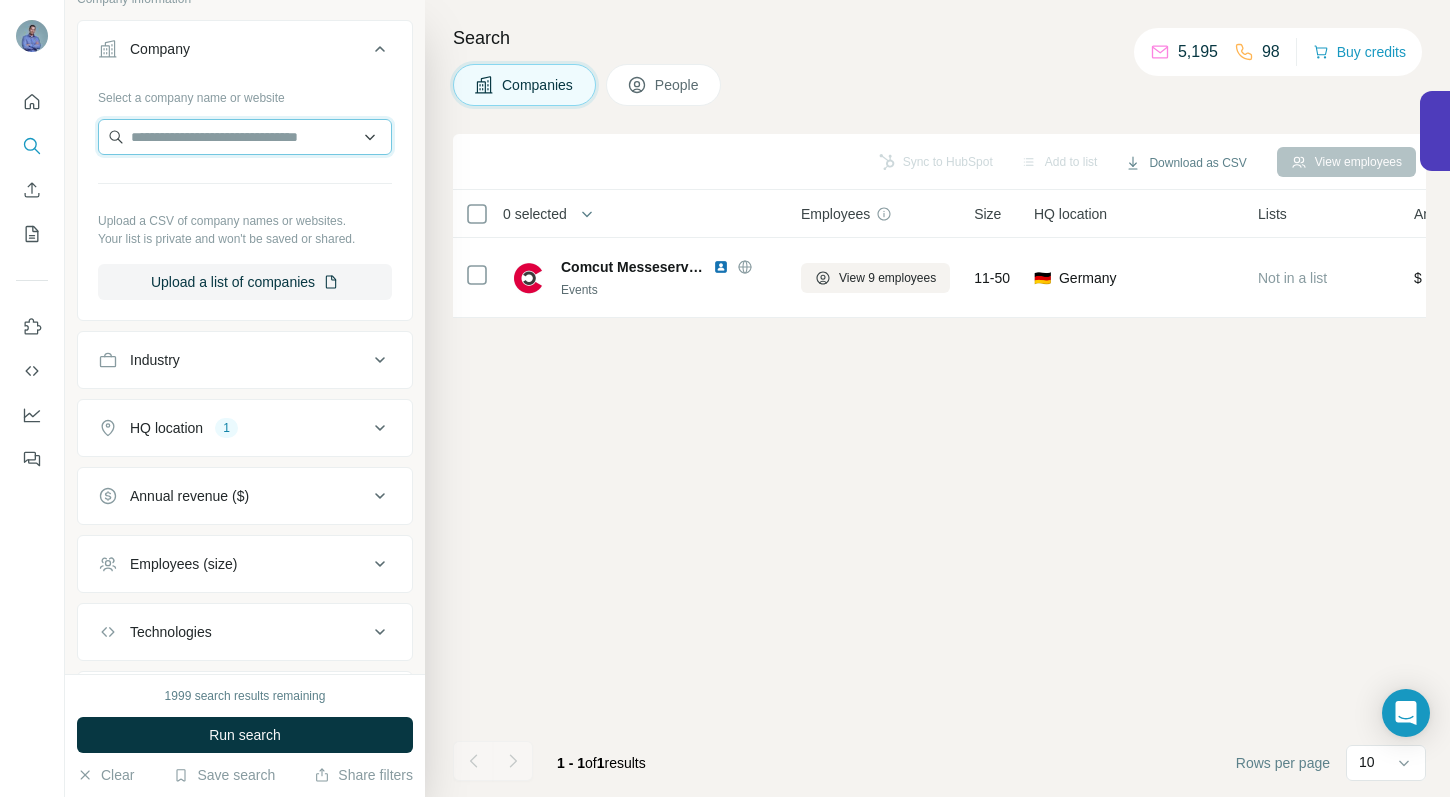 click at bounding box center (245, 137) 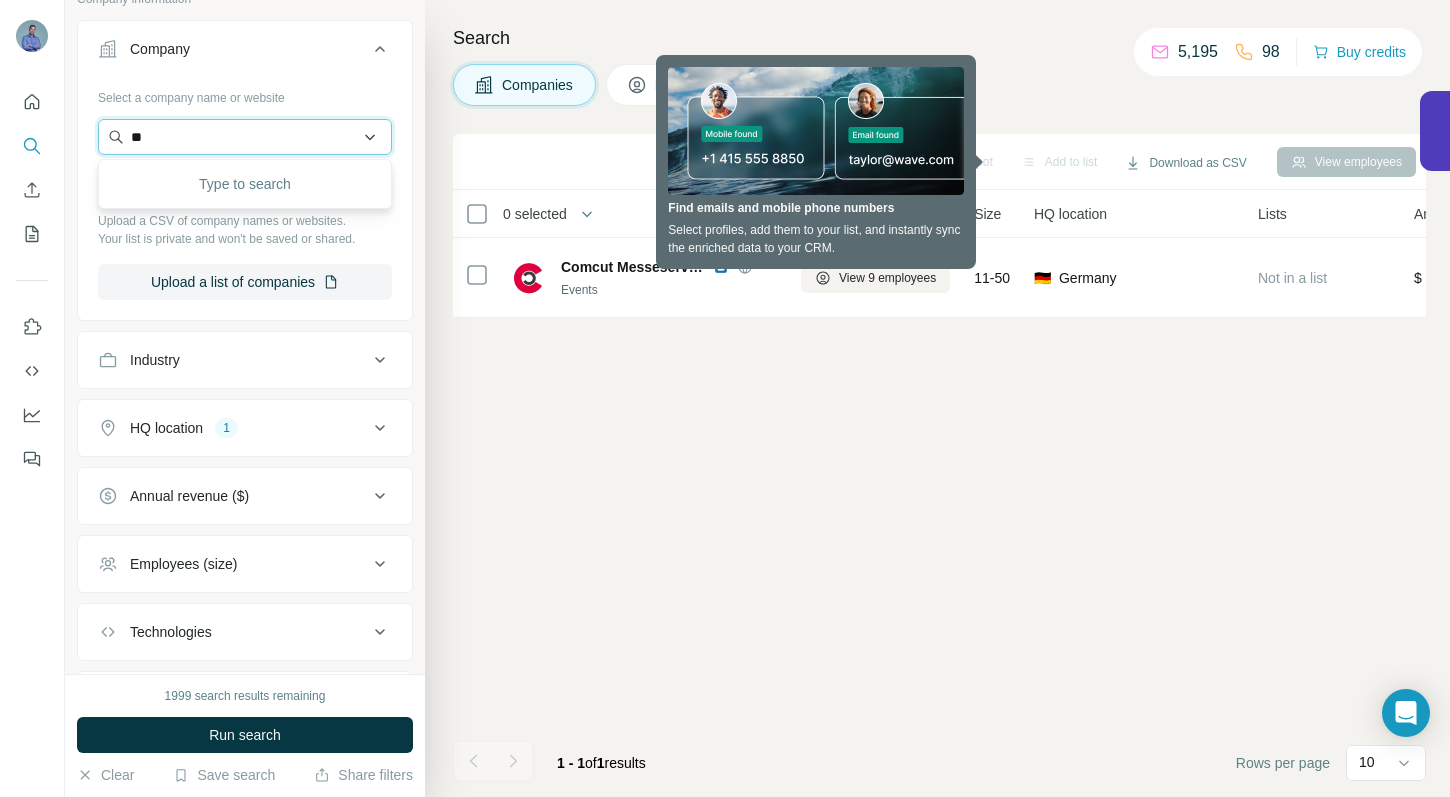 type on "*" 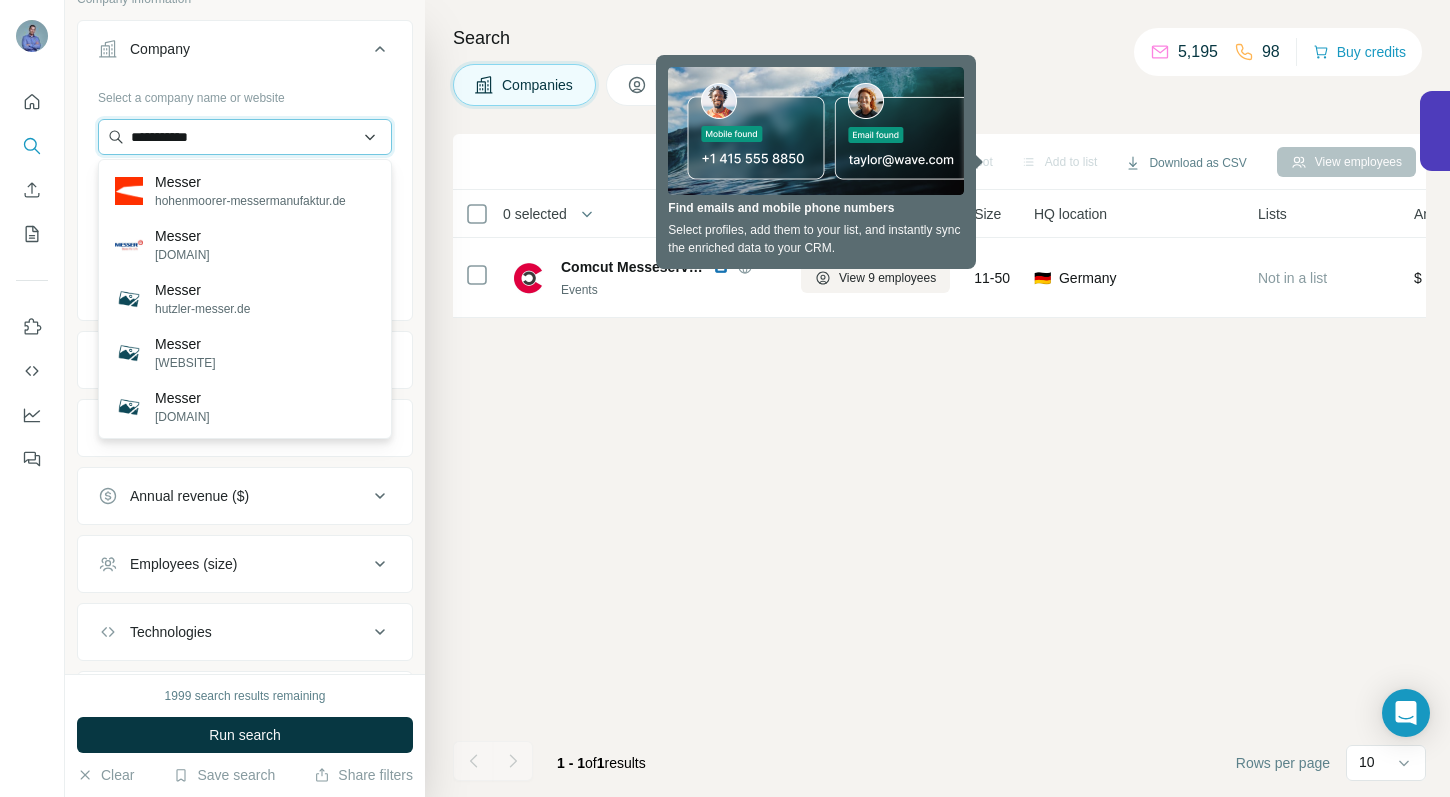 type on "**********" 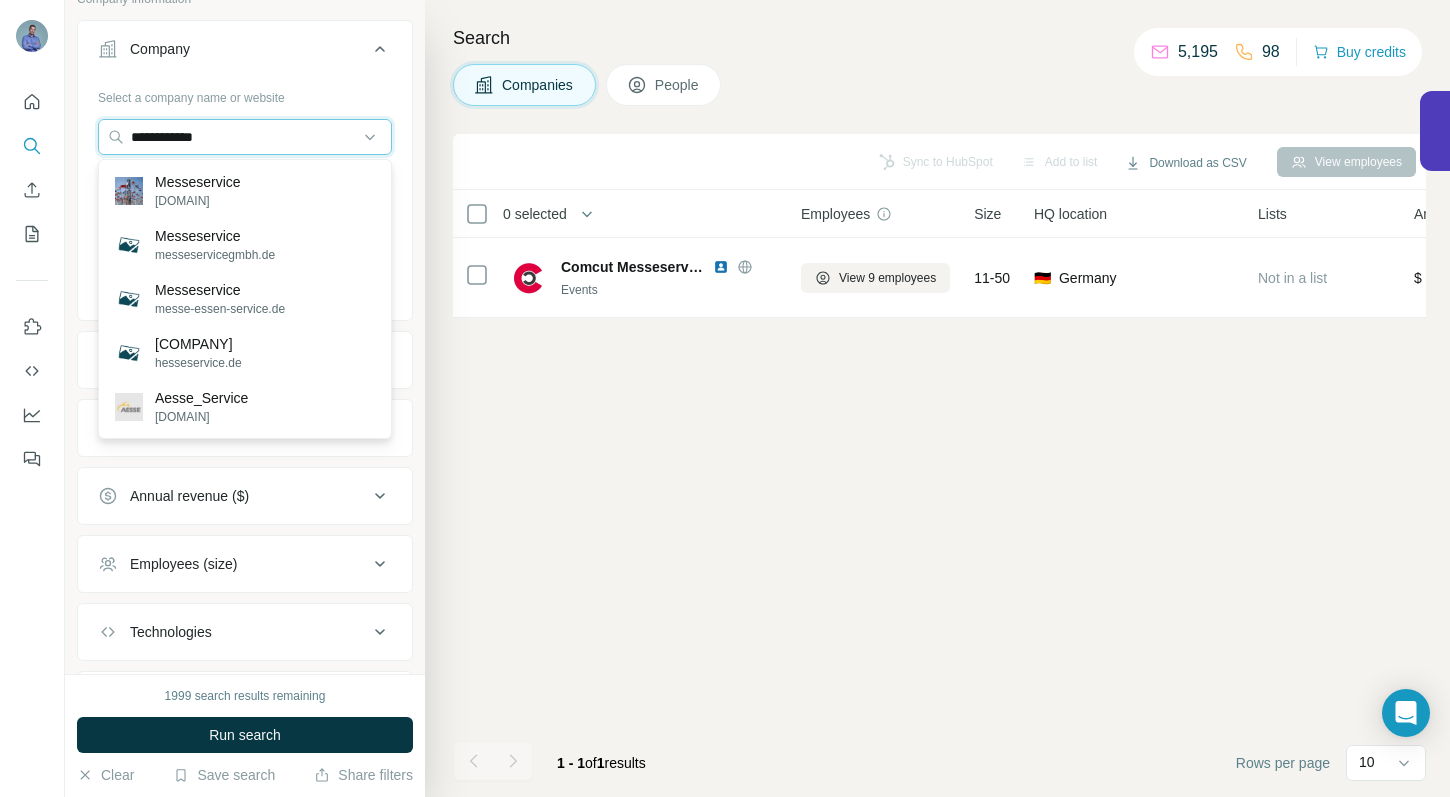 drag, startPoint x: 254, startPoint y: 134, endPoint x: 97, endPoint y: 126, distance: 157.20369 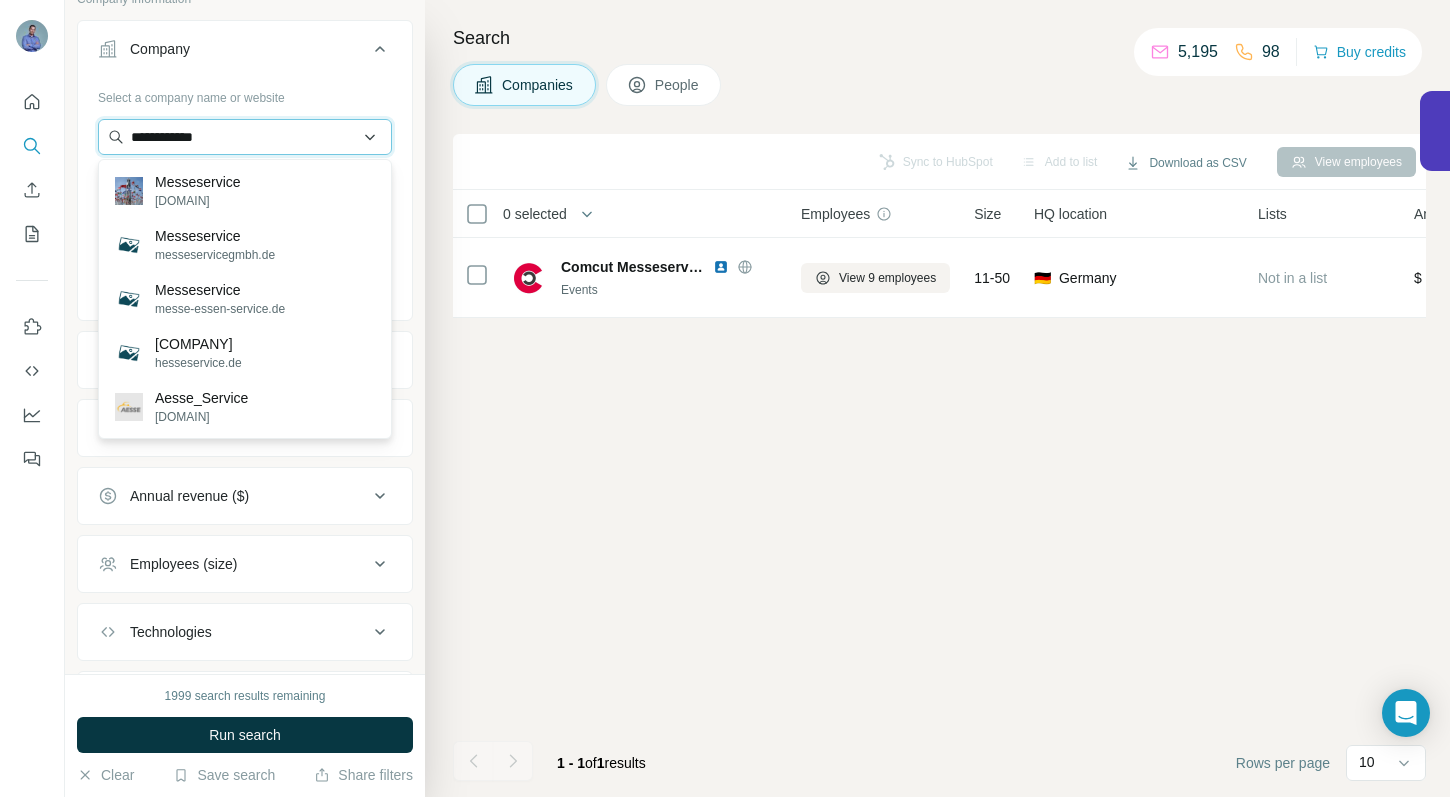type 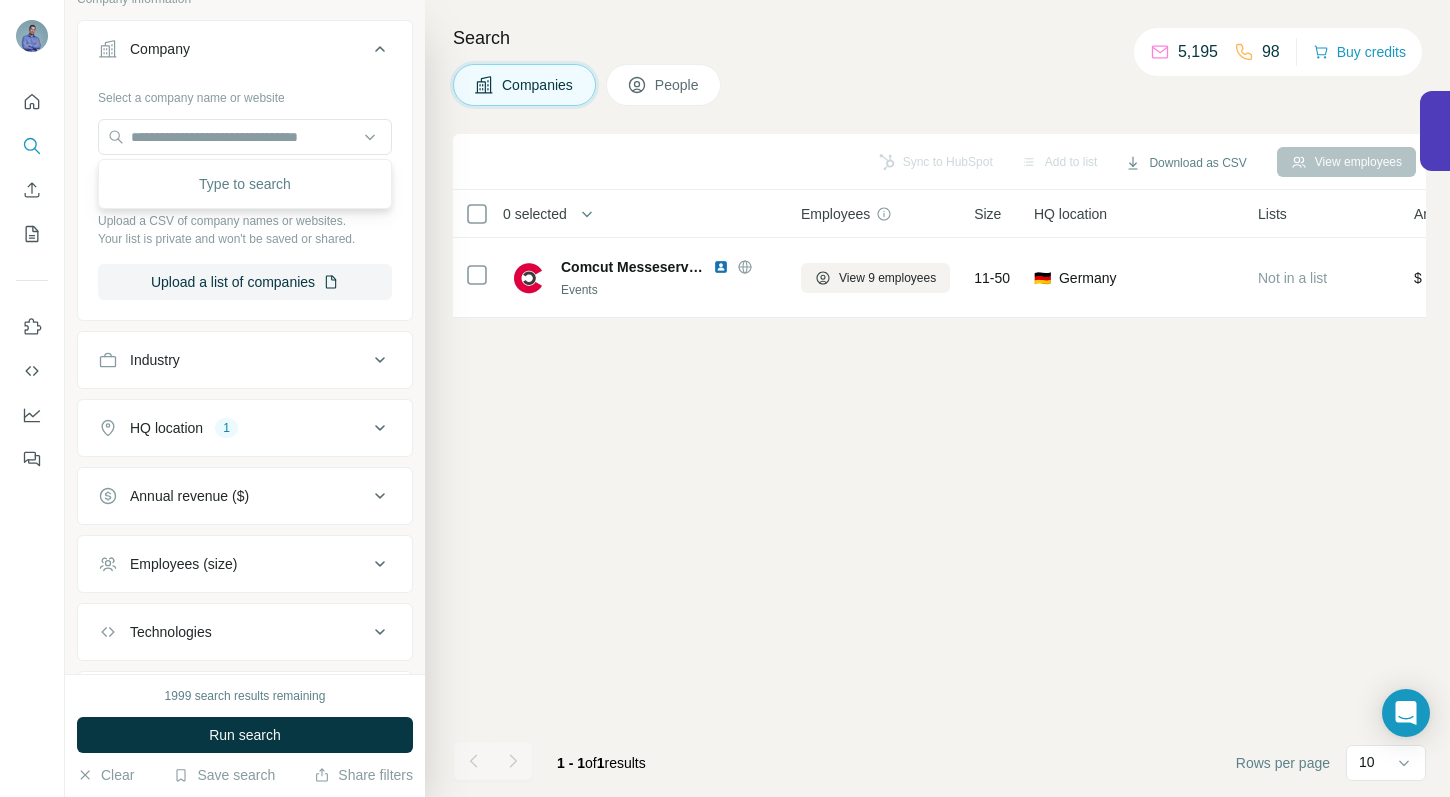 click on "HQ location" at bounding box center (166, 428) 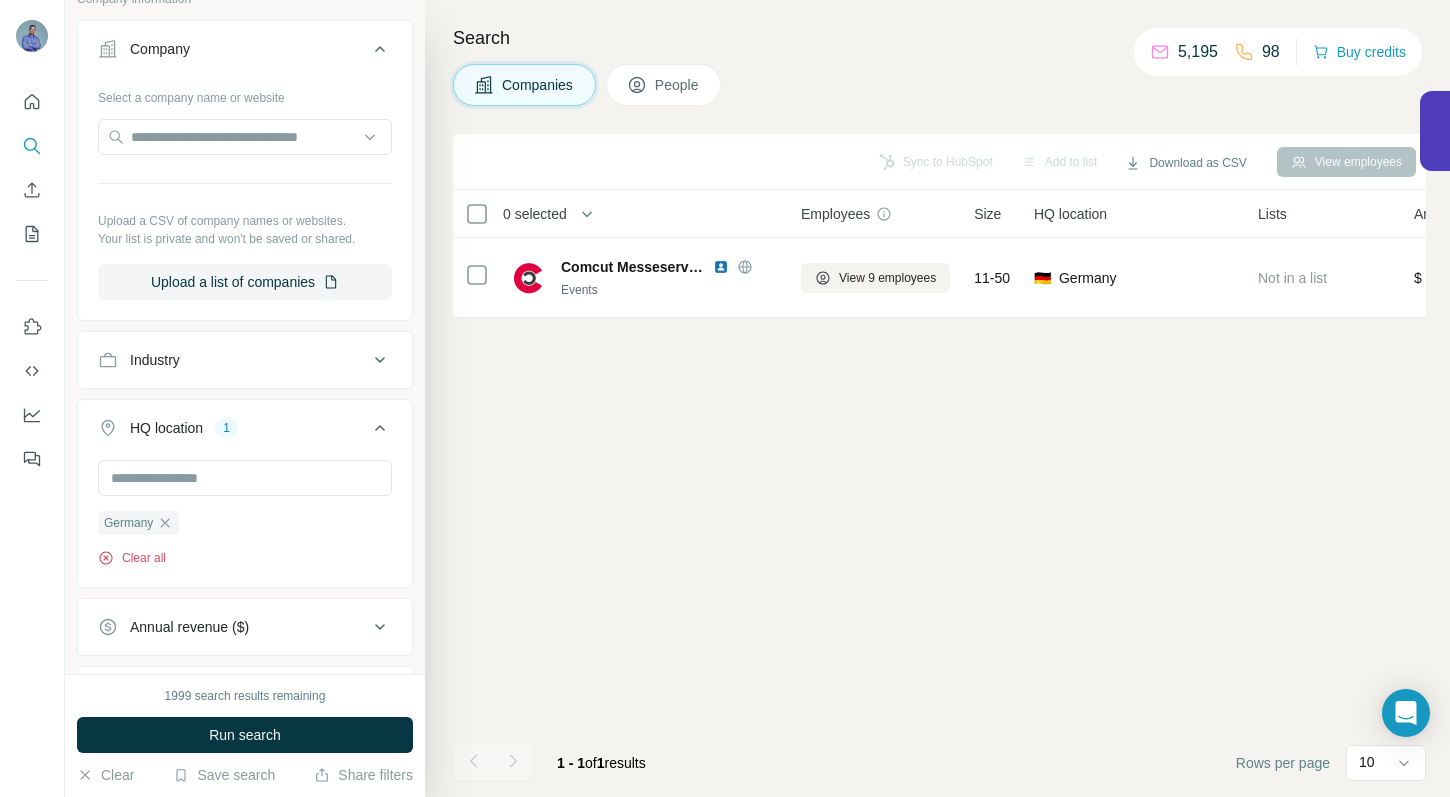 click on "Clear all" at bounding box center (132, 558) 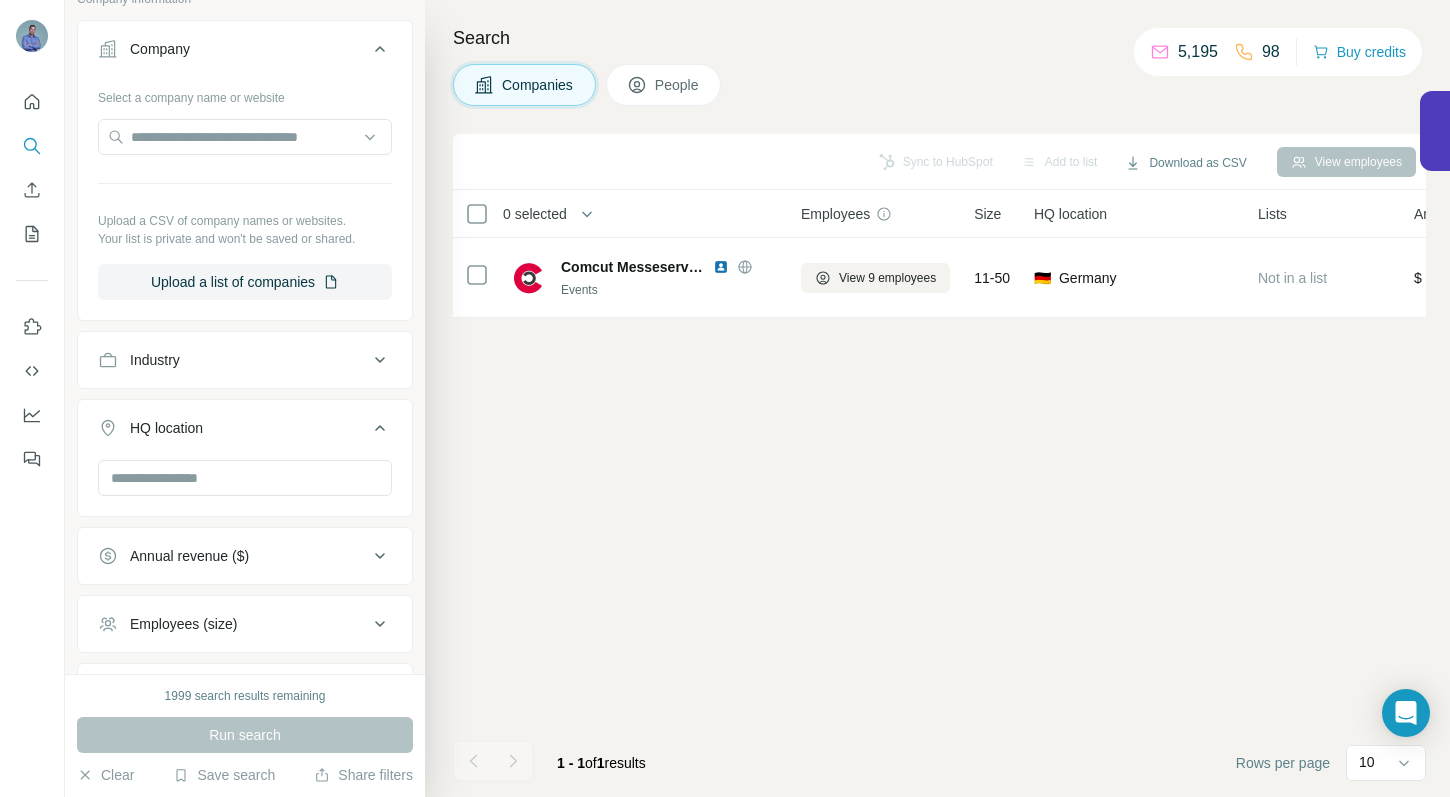 click on "Industry" at bounding box center [233, 360] 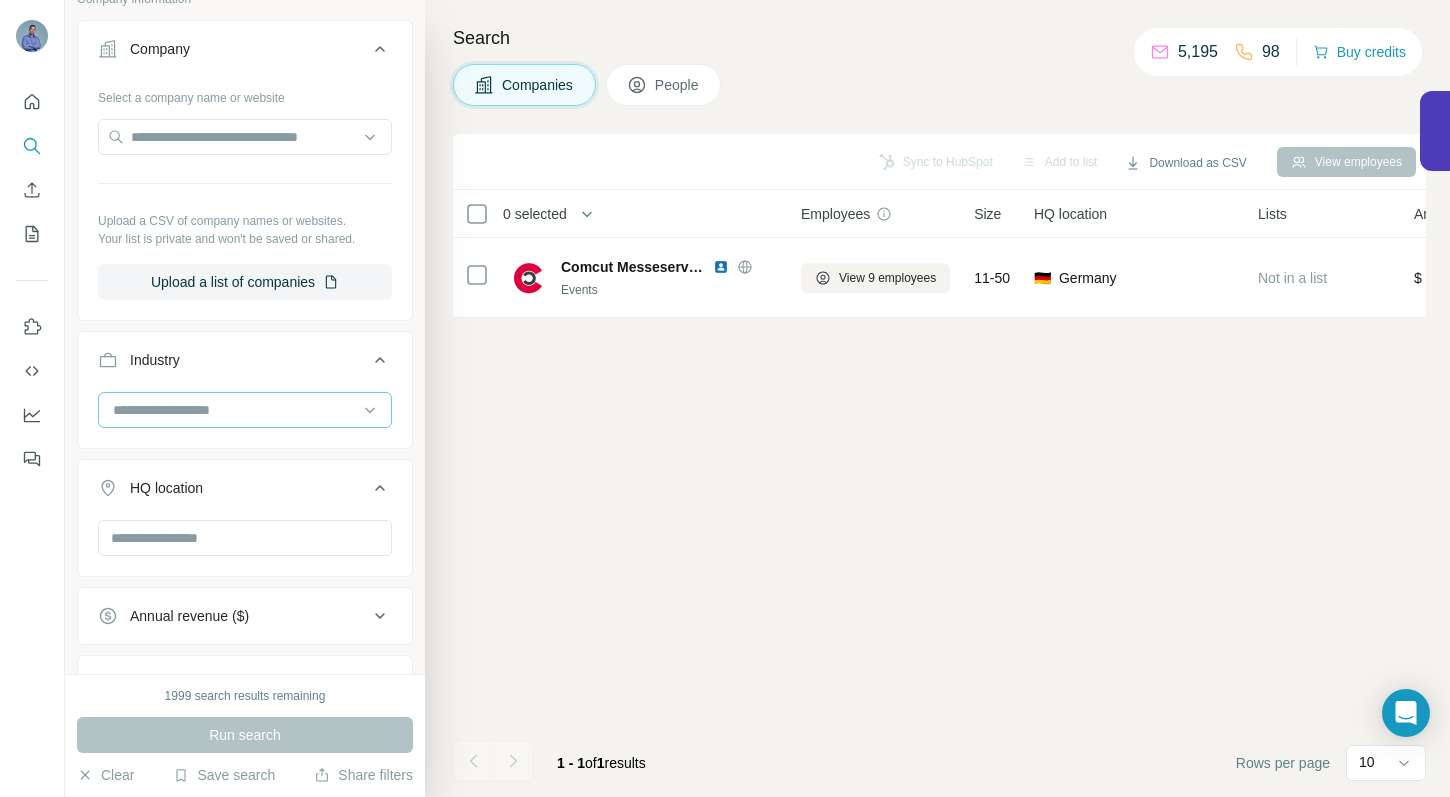 click at bounding box center (234, 410) 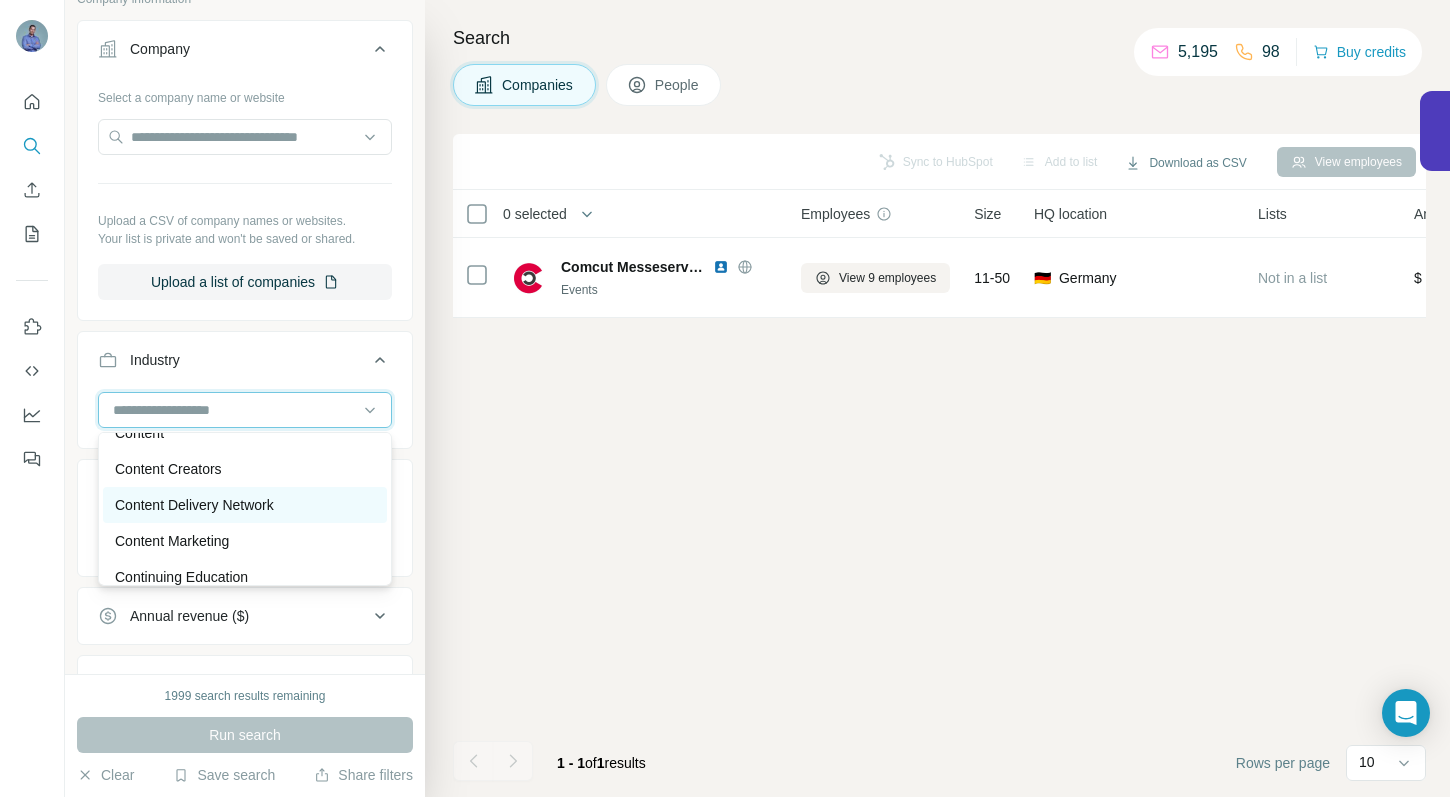 scroll, scrollTop: 4419, scrollLeft: 0, axis: vertical 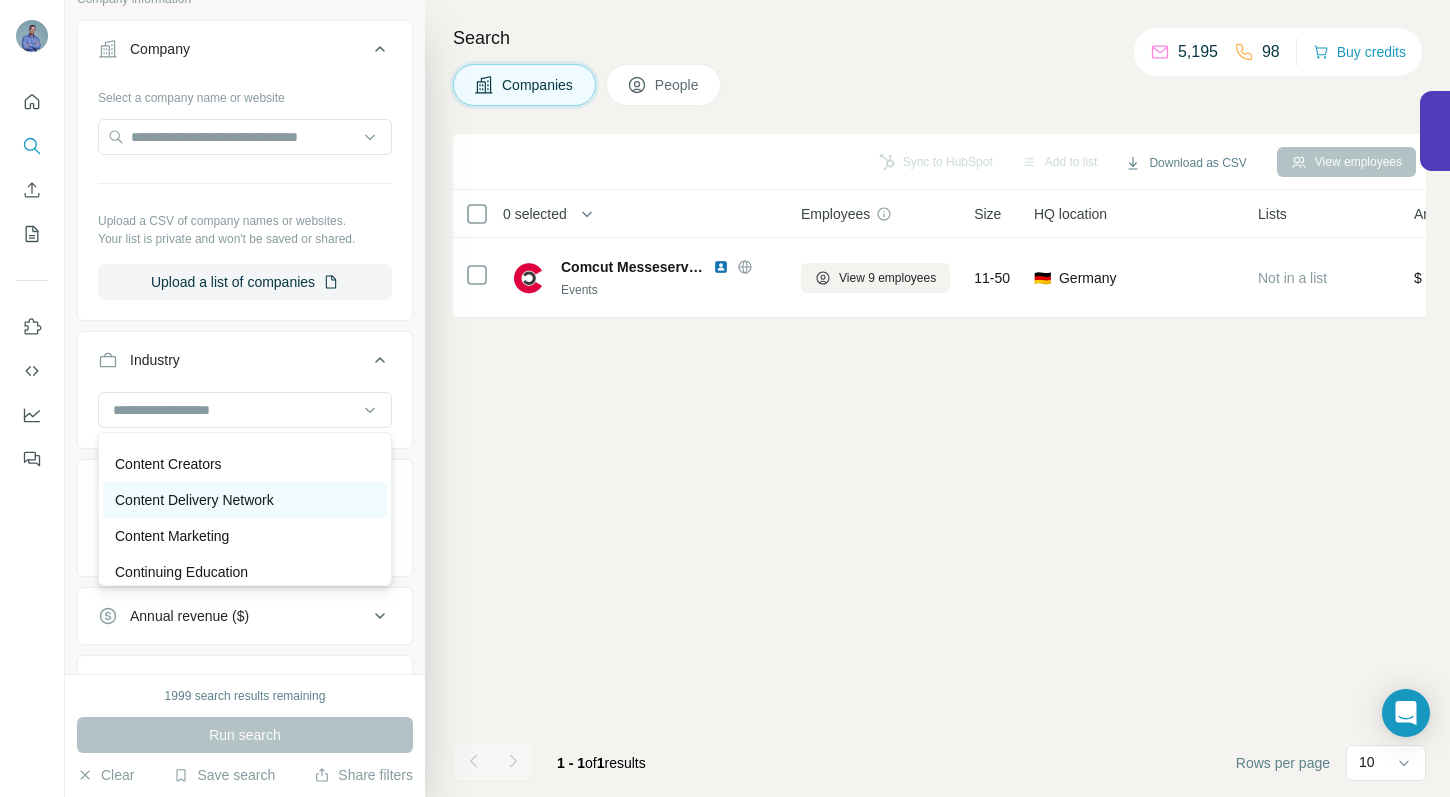 click on "Content Delivery Network" at bounding box center (194, 500) 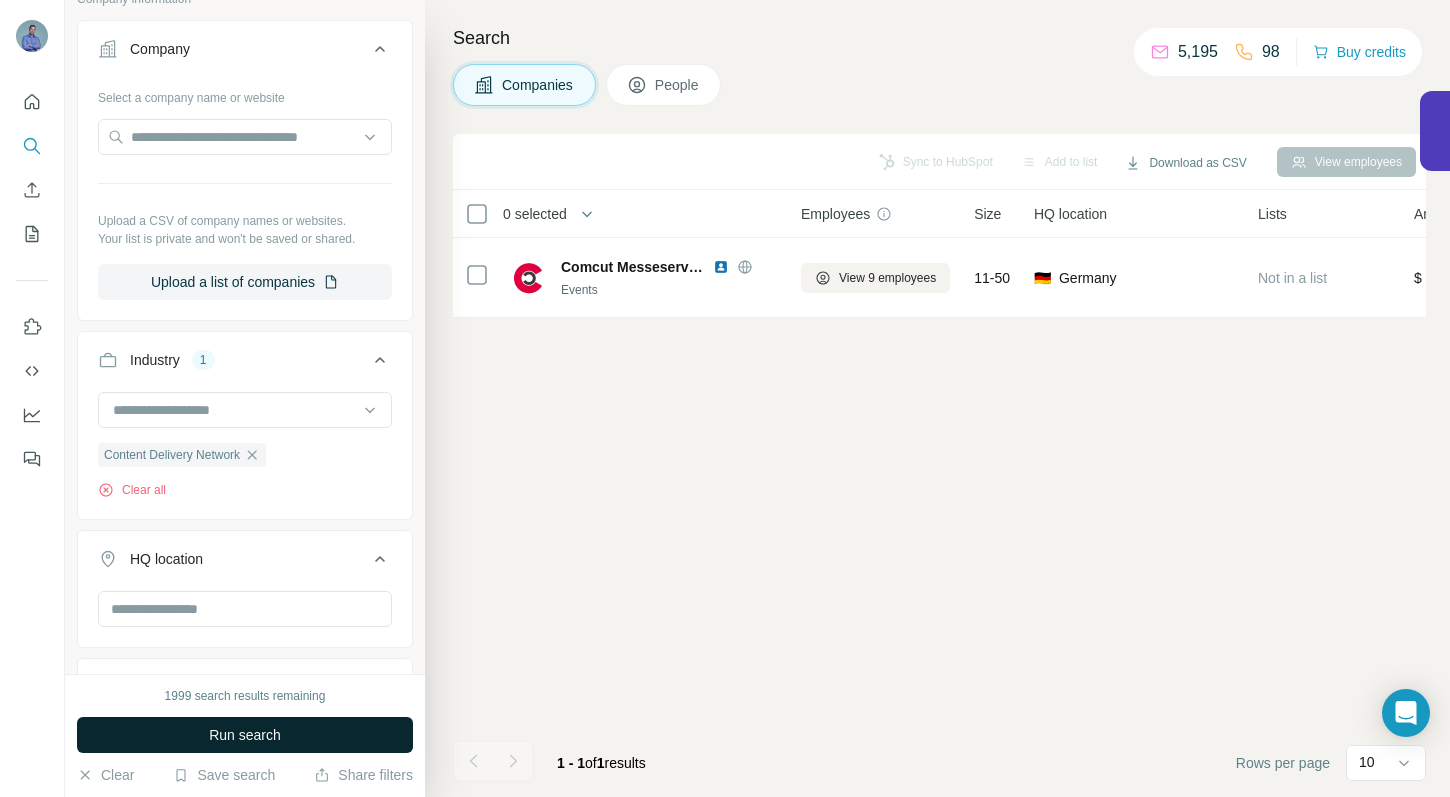 click on "Run search" at bounding box center [245, 735] 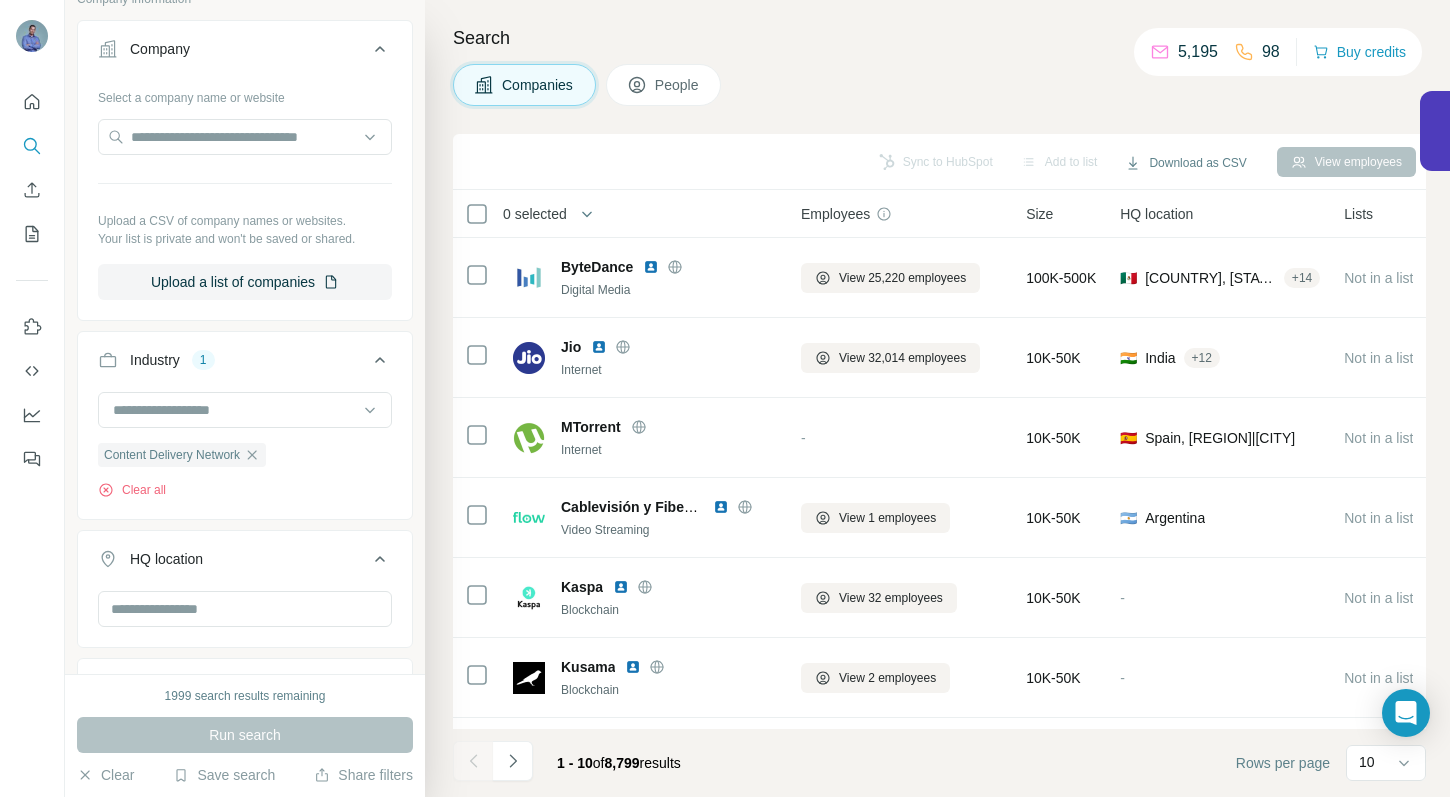 click on "HQ location" at bounding box center (245, 563) 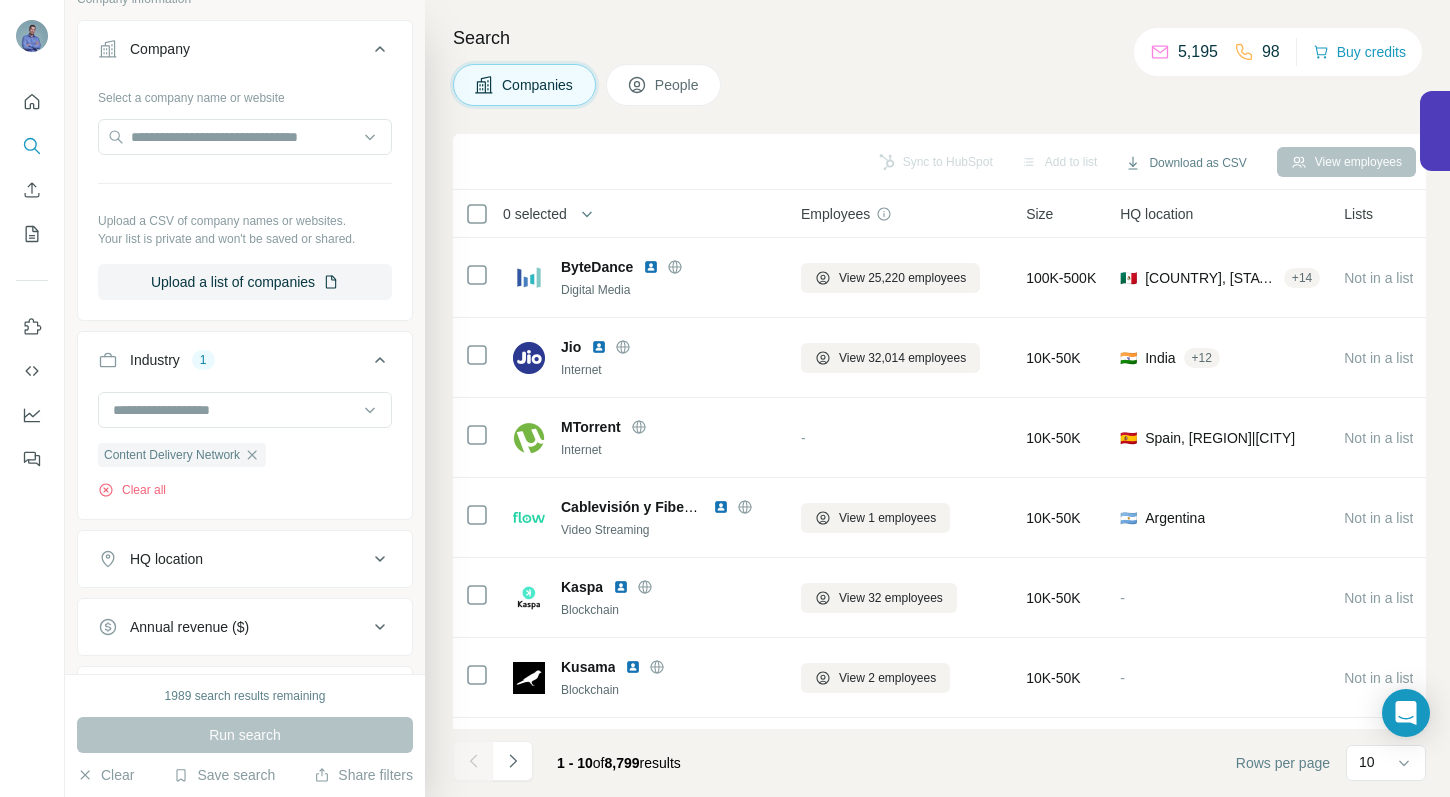 click on "HQ location" at bounding box center (245, 559) 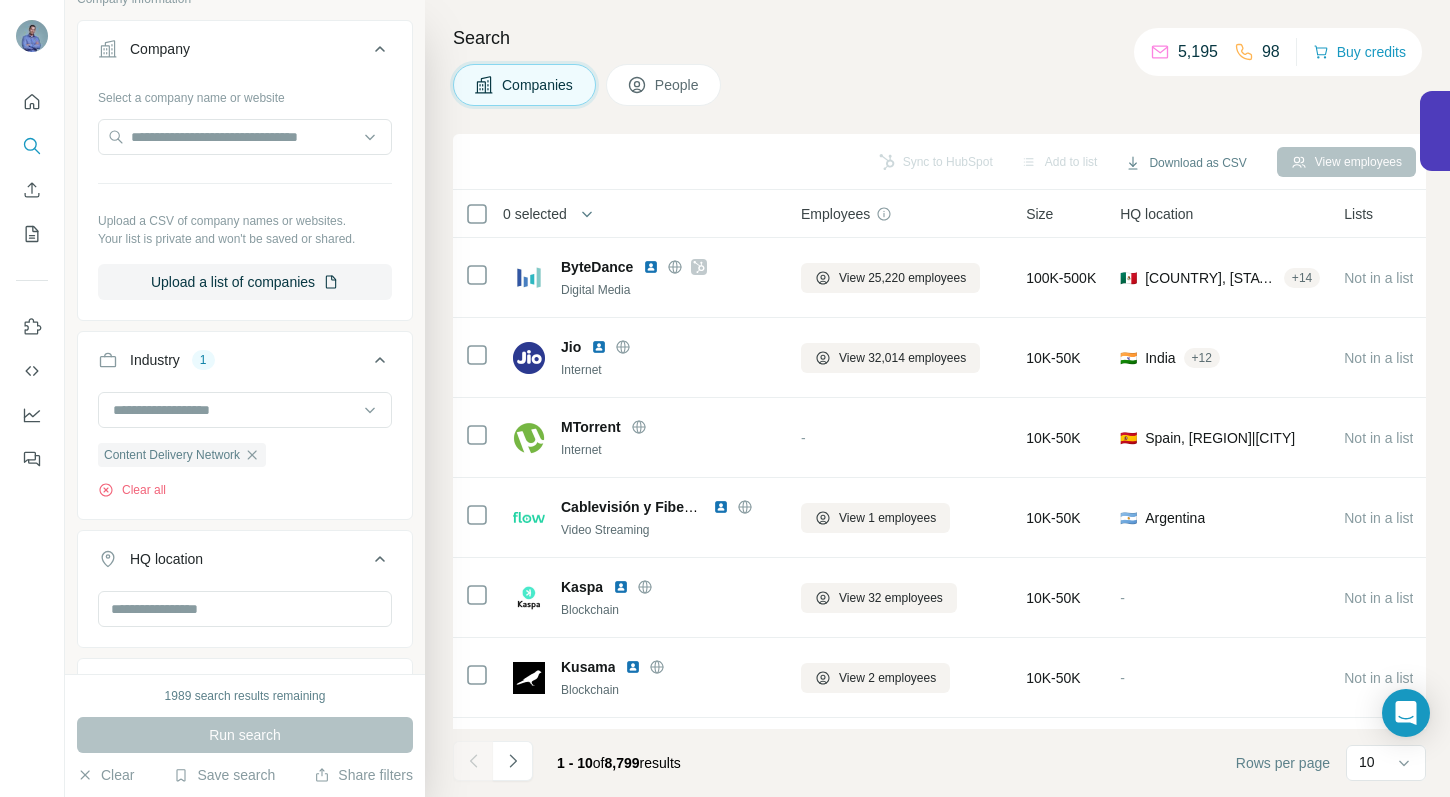 click at bounding box center [245, 617] 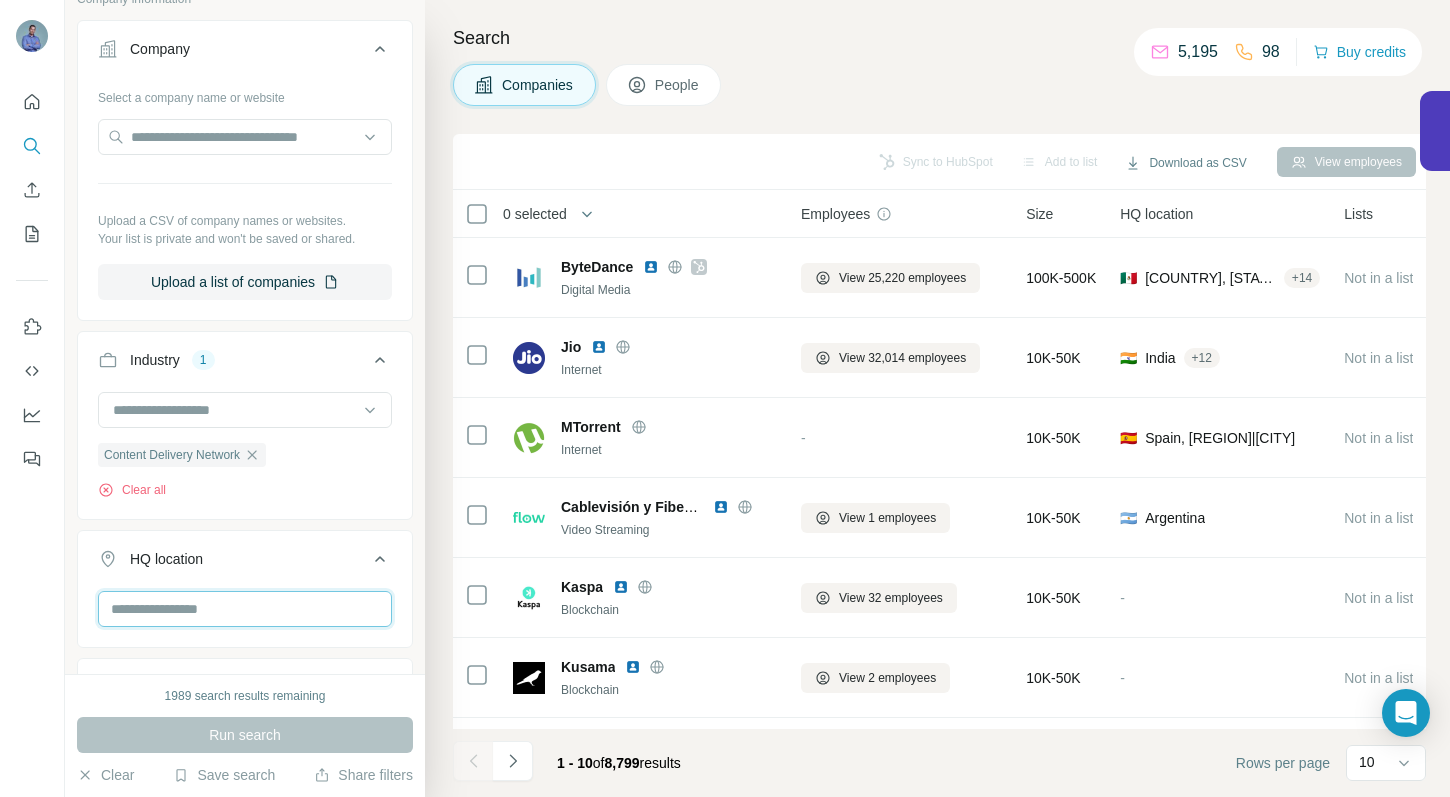 click at bounding box center [245, 609] 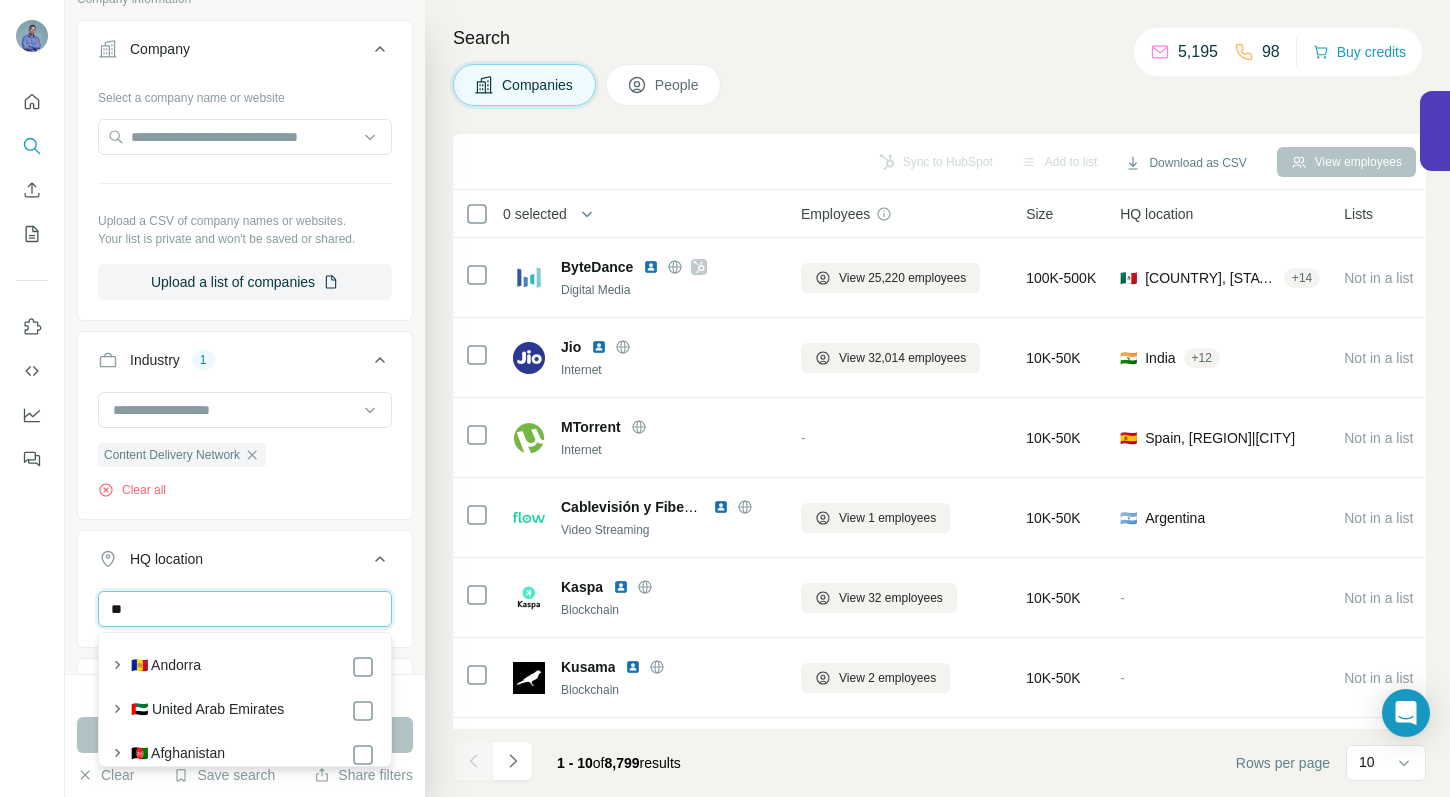type on "*" 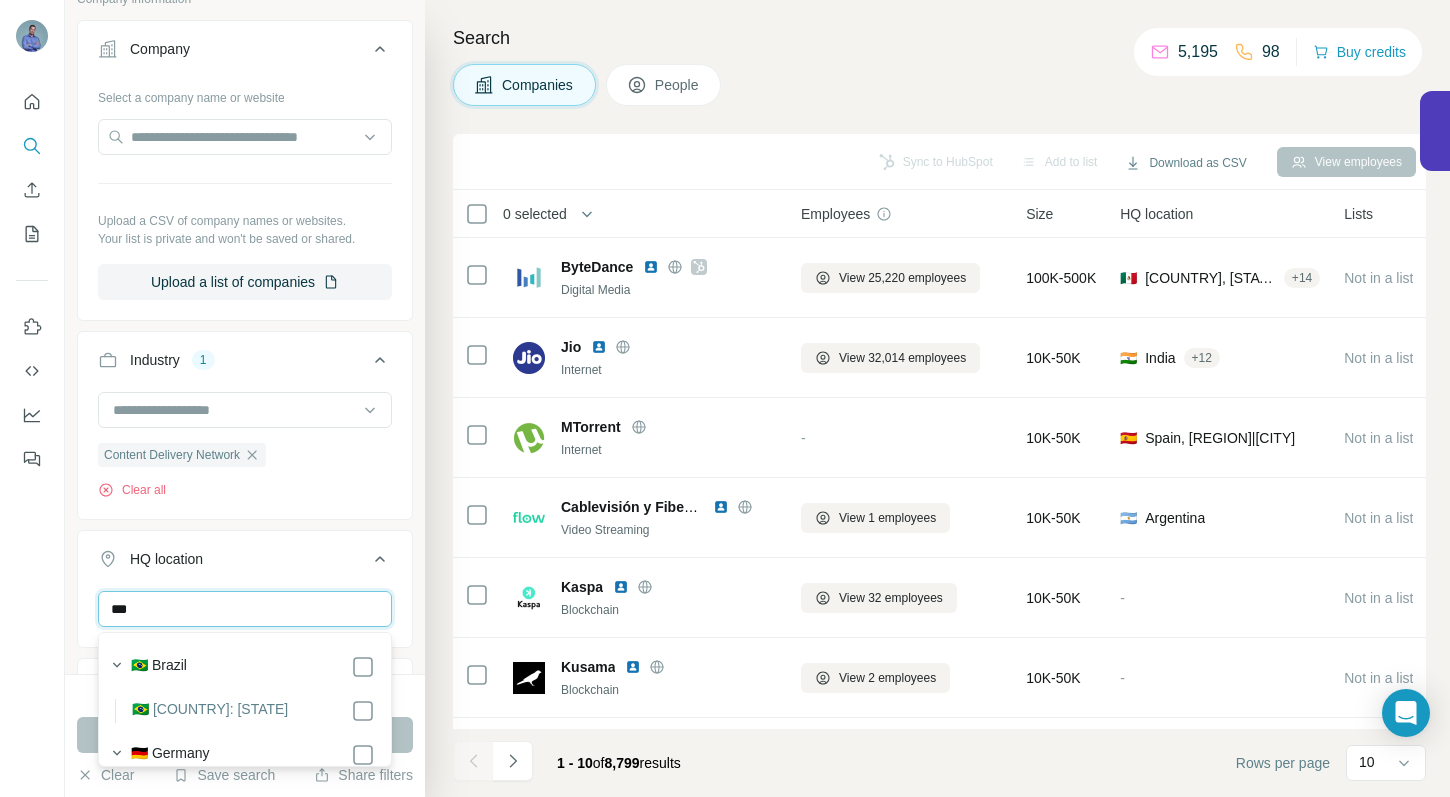 type on "***" 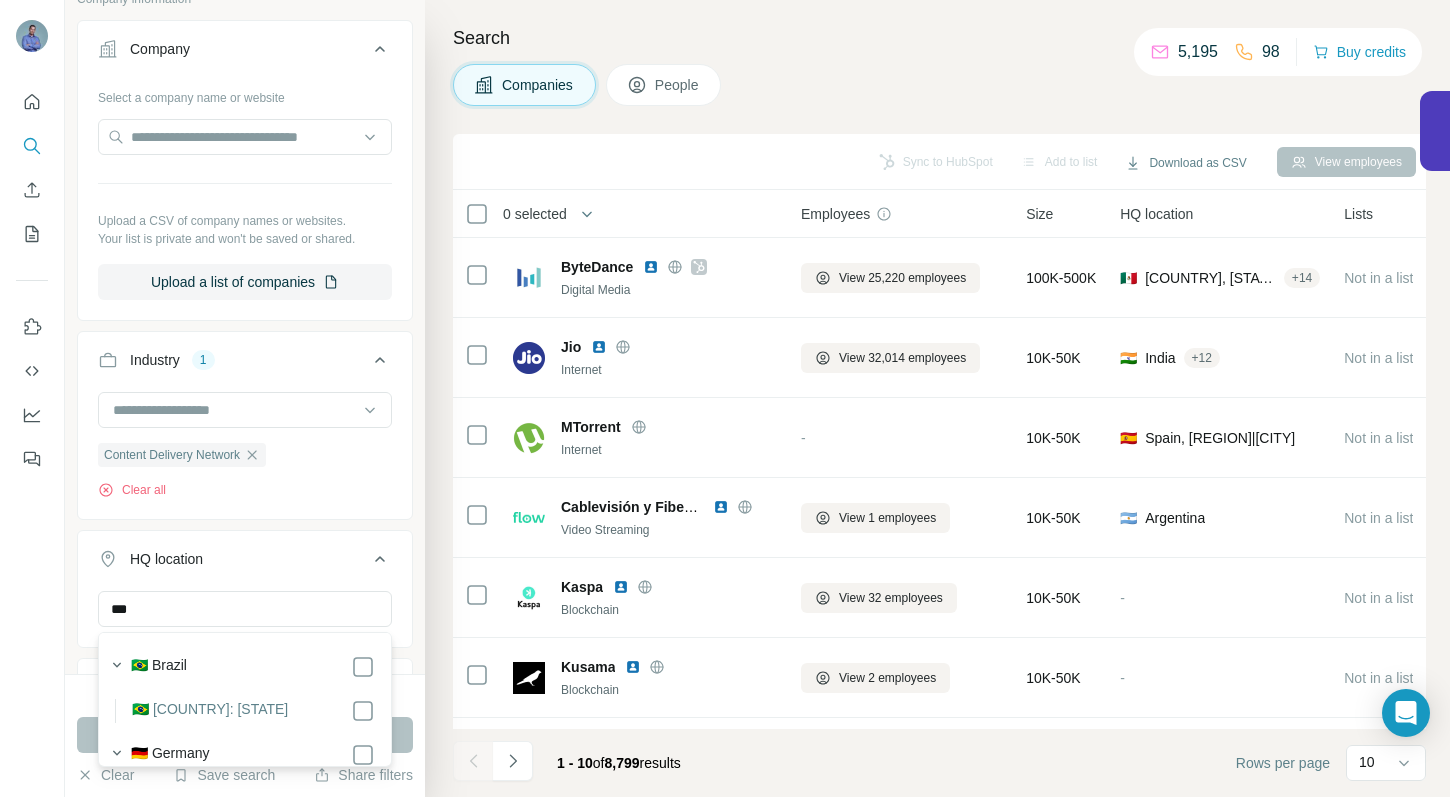 click on "🇩🇪 Germany" at bounding box center (170, 755) 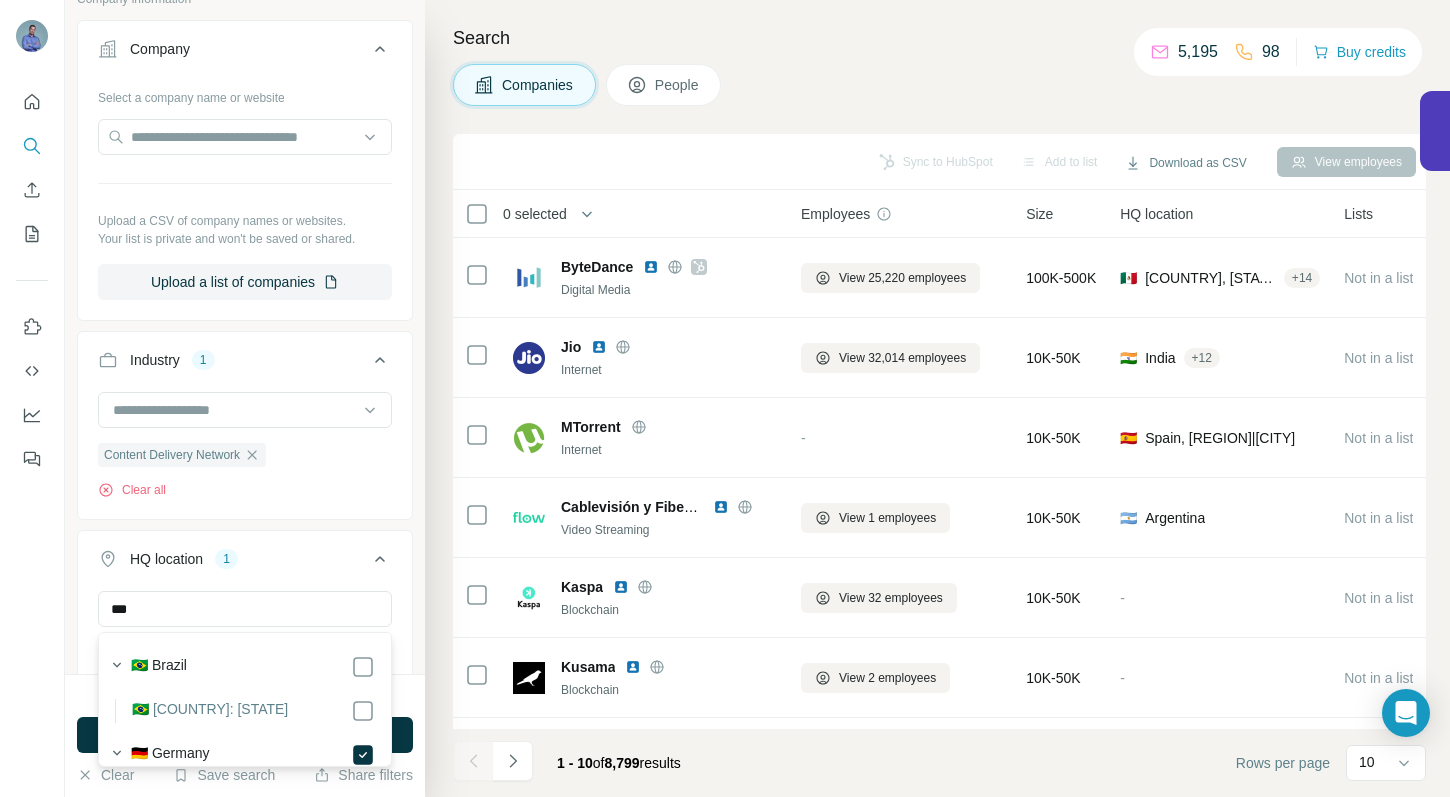 click on "Select a company name or website Upload a CSV of company names or websites. Your list is private and won't be saved or shared. Upload a list of companies" at bounding box center [245, 198] 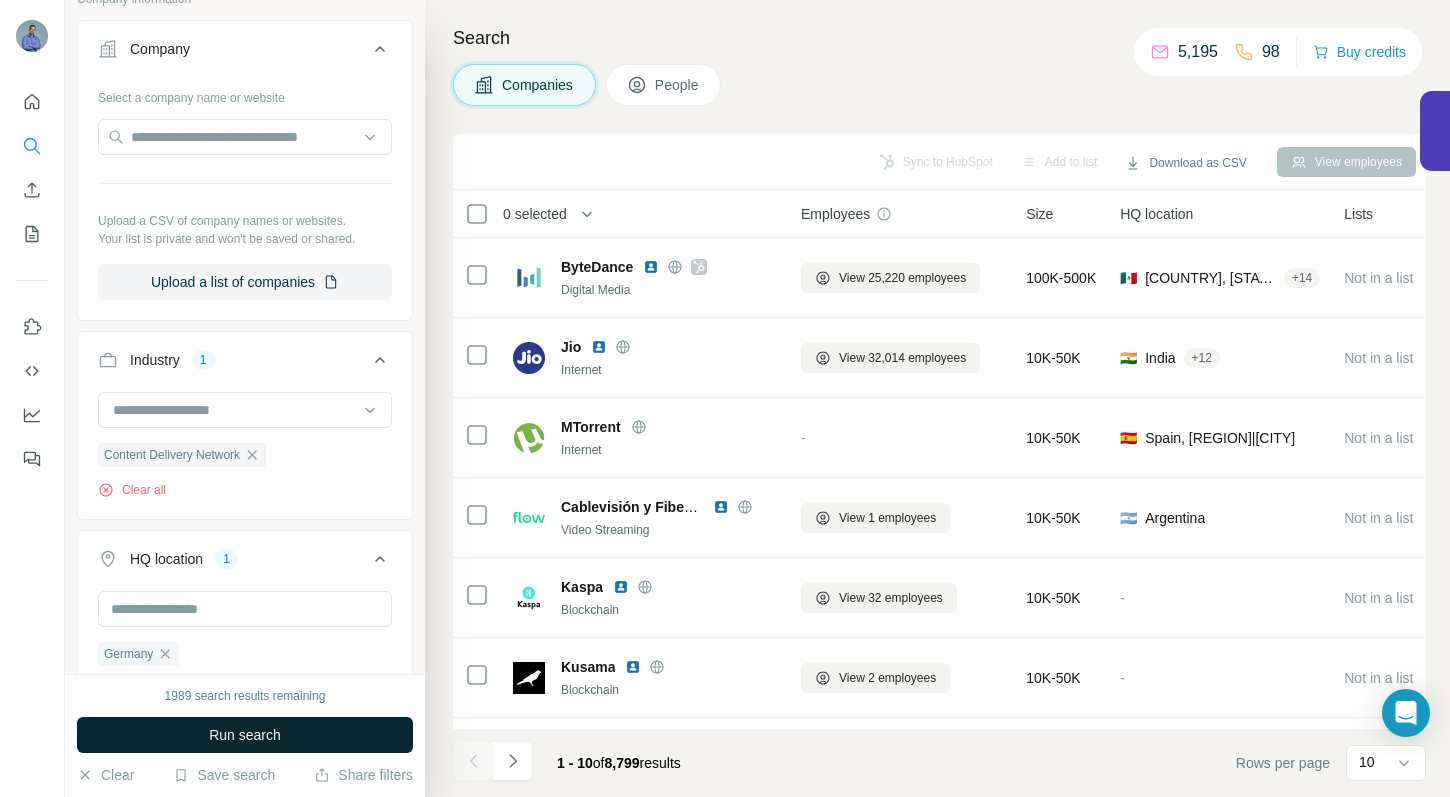 click on "Run search" at bounding box center (245, 735) 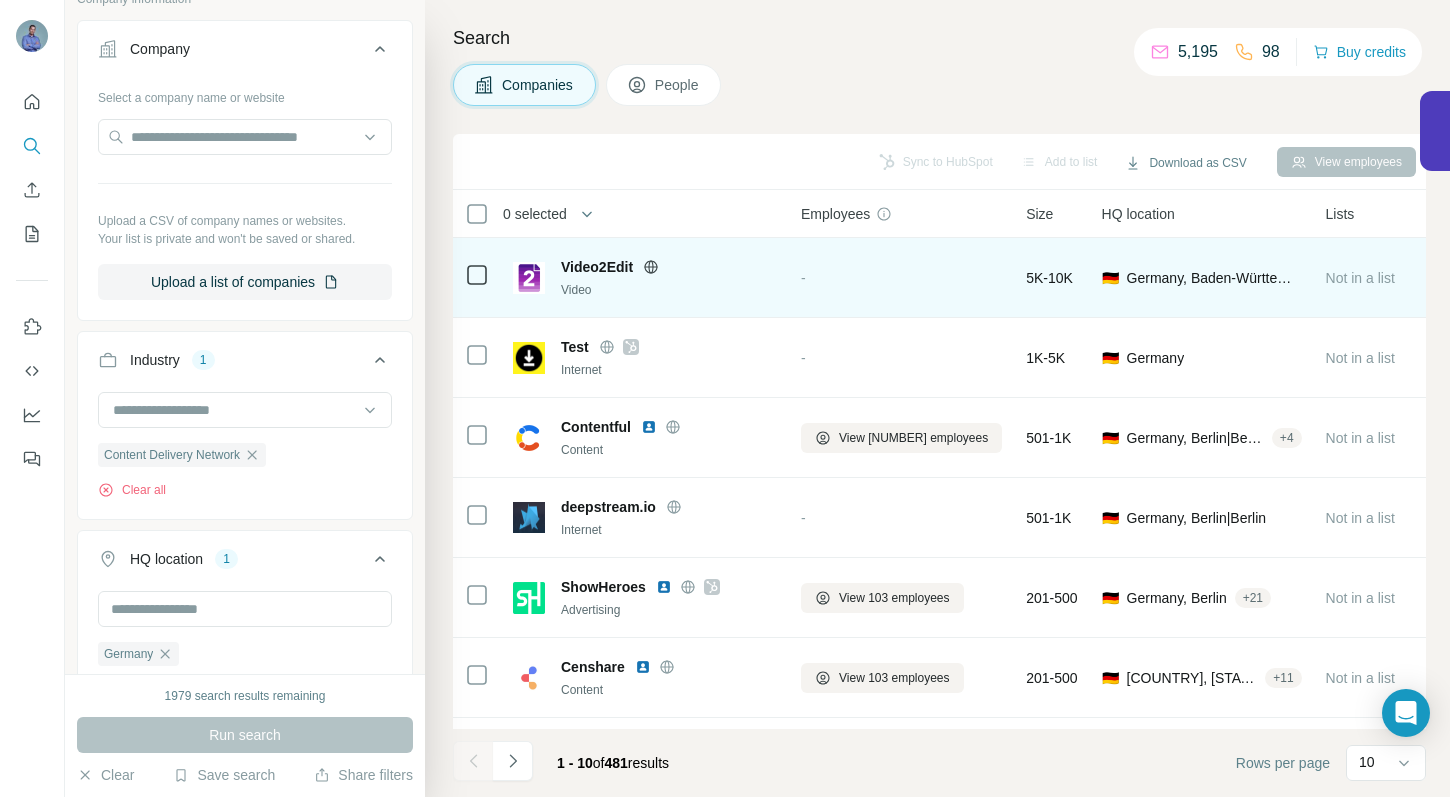 click on "Video2Edit" at bounding box center (597, 267) 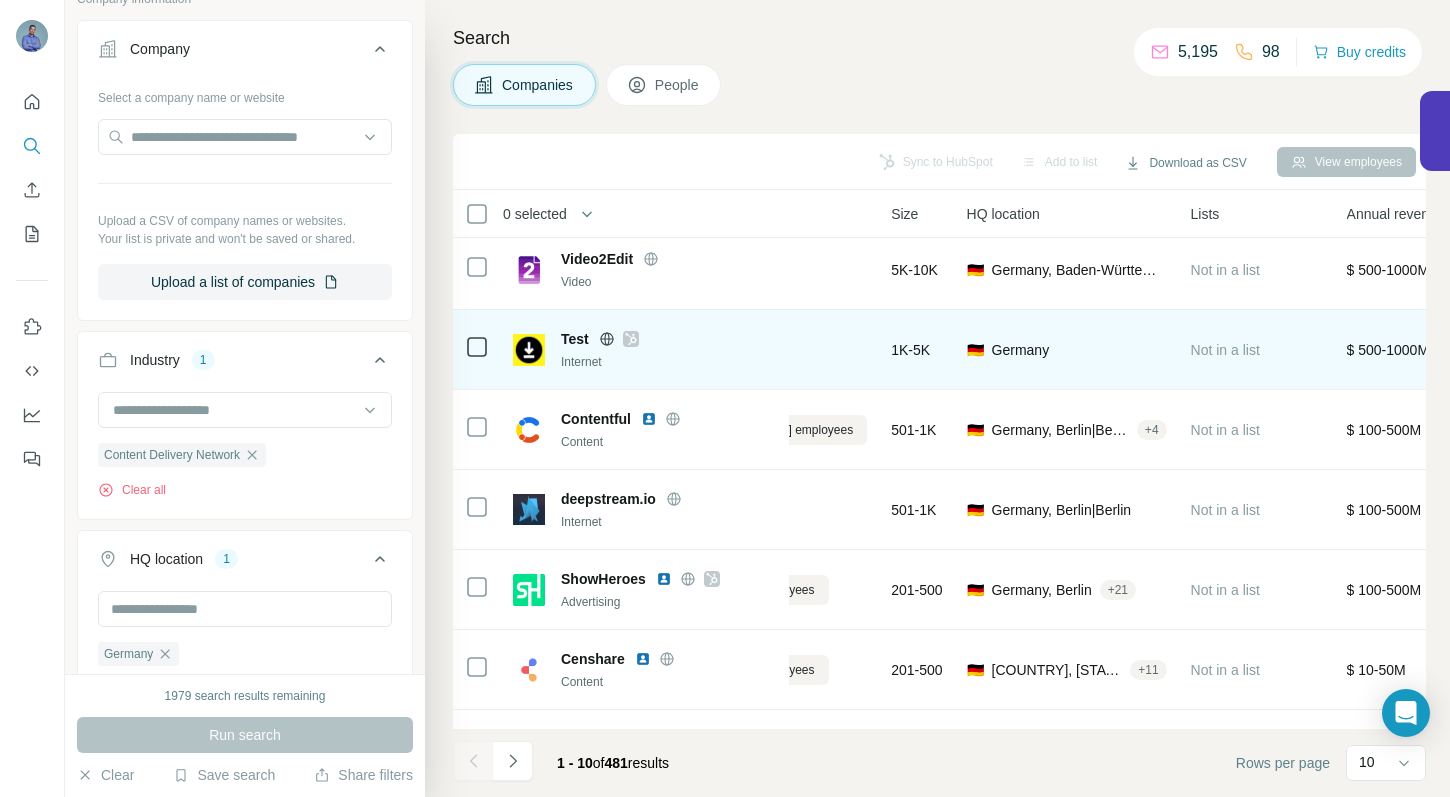 scroll, scrollTop: 8, scrollLeft: 0, axis: vertical 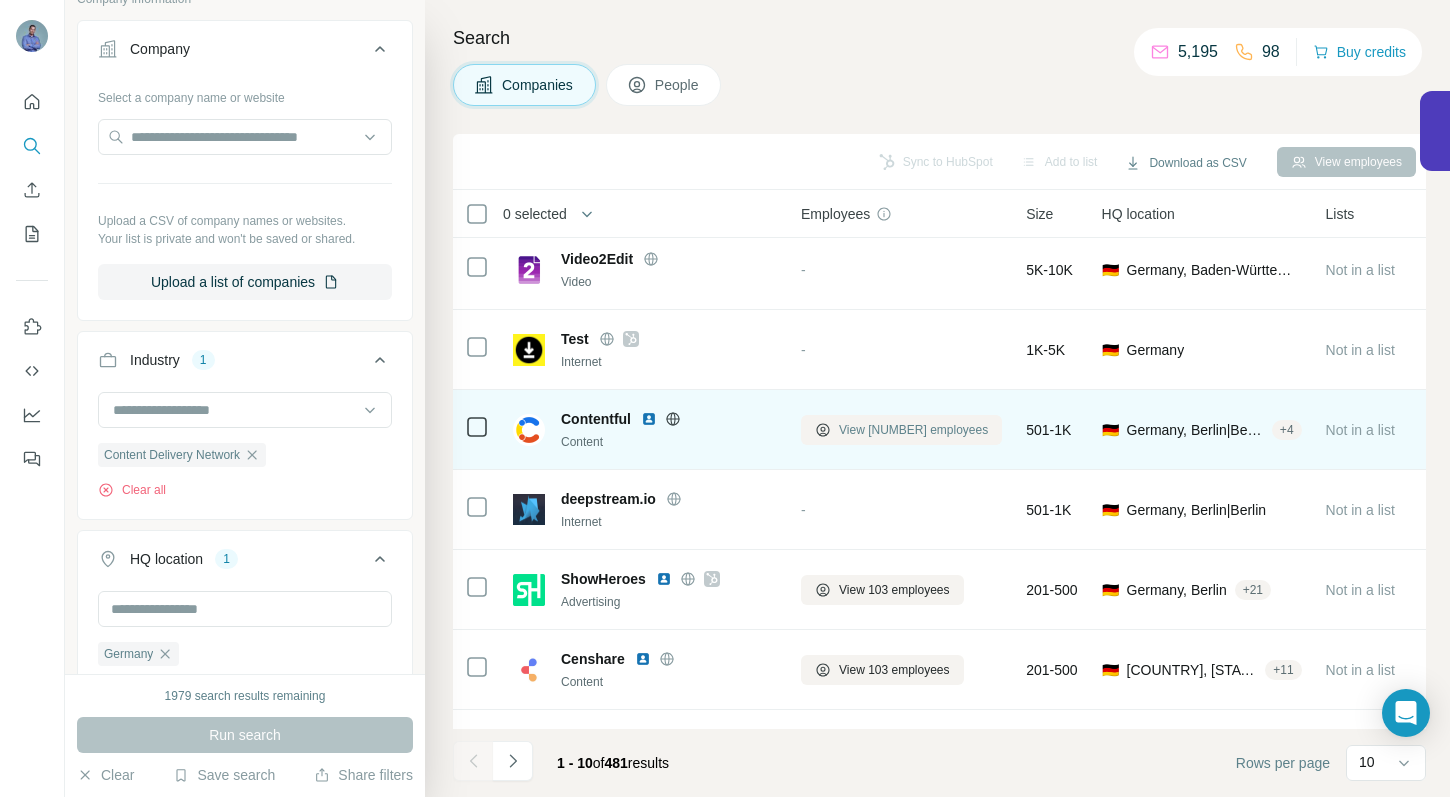click on "View [NUMBER] employees" at bounding box center (901, 430) 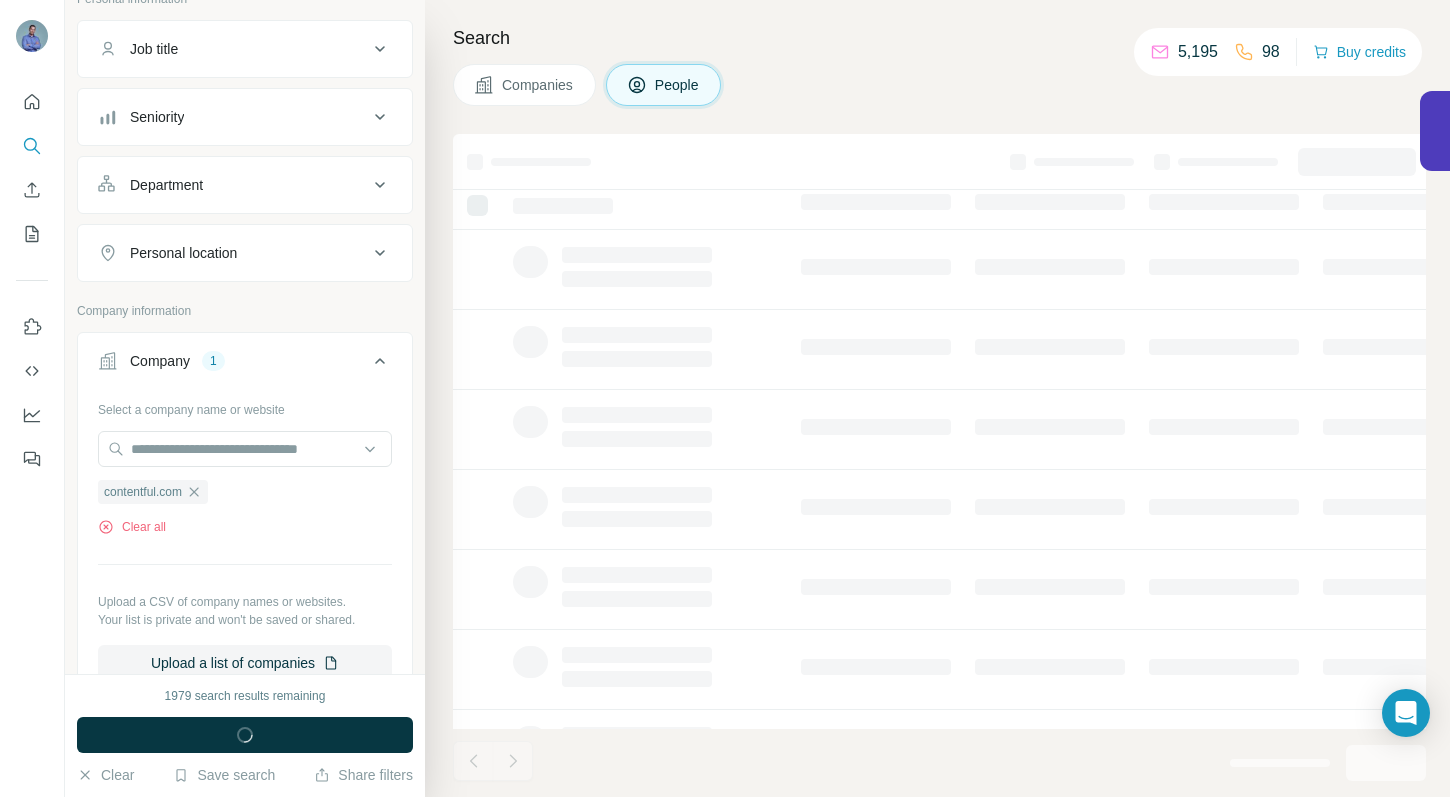 scroll, scrollTop: 452, scrollLeft: 0, axis: vertical 